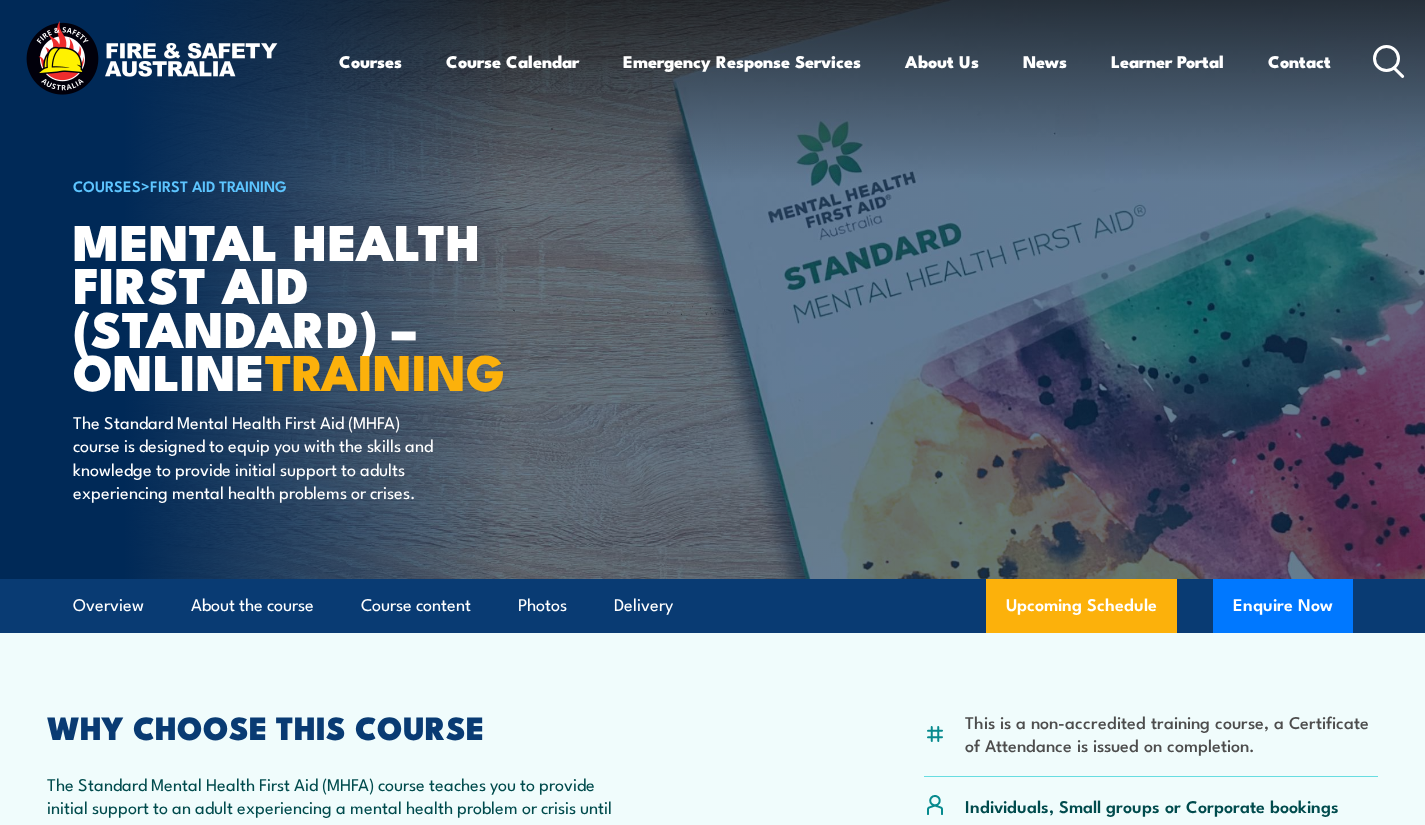 scroll, scrollTop: 300, scrollLeft: 0, axis: vertical 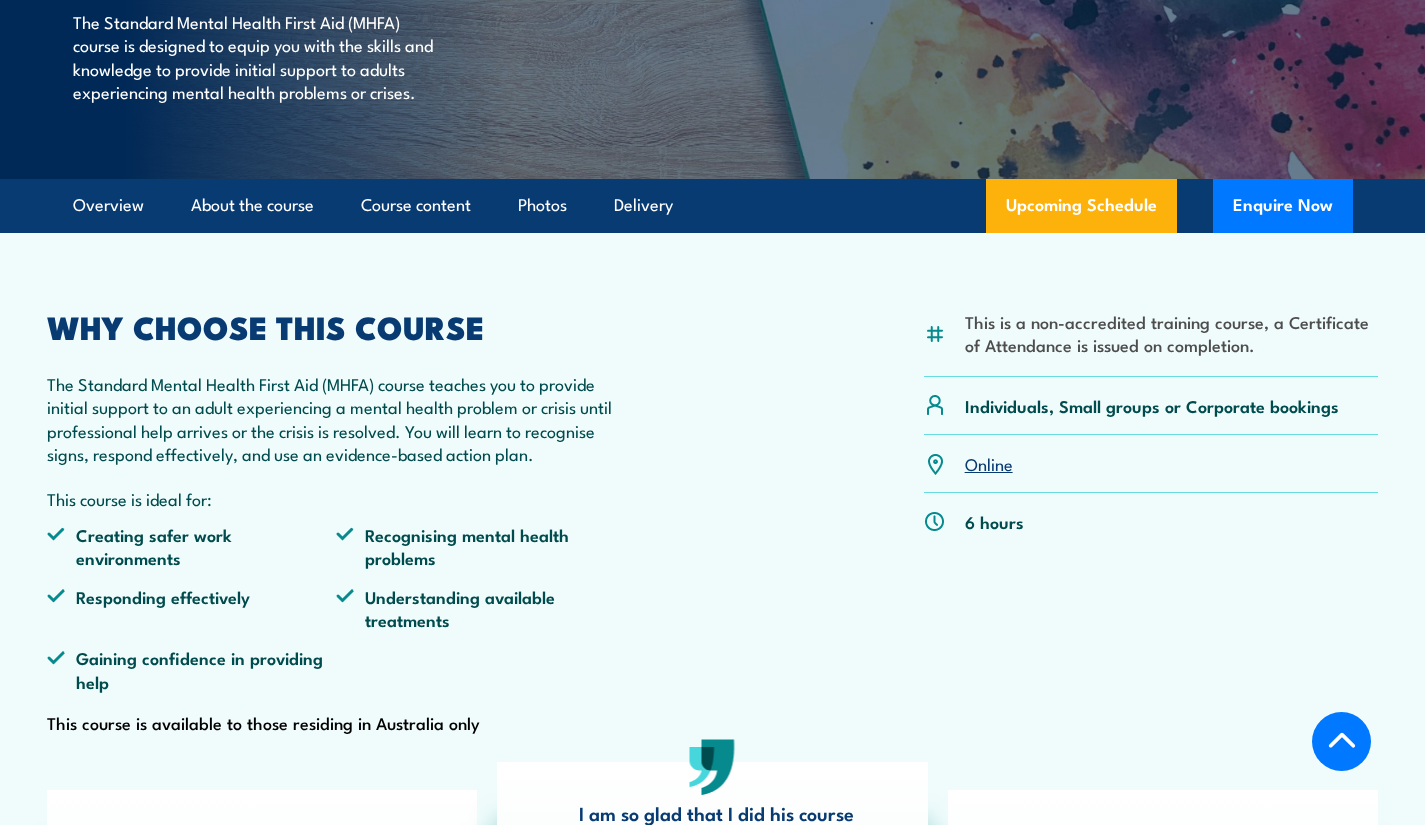 click on "Upcoming Schedule" at bounding box center [1081, 206] 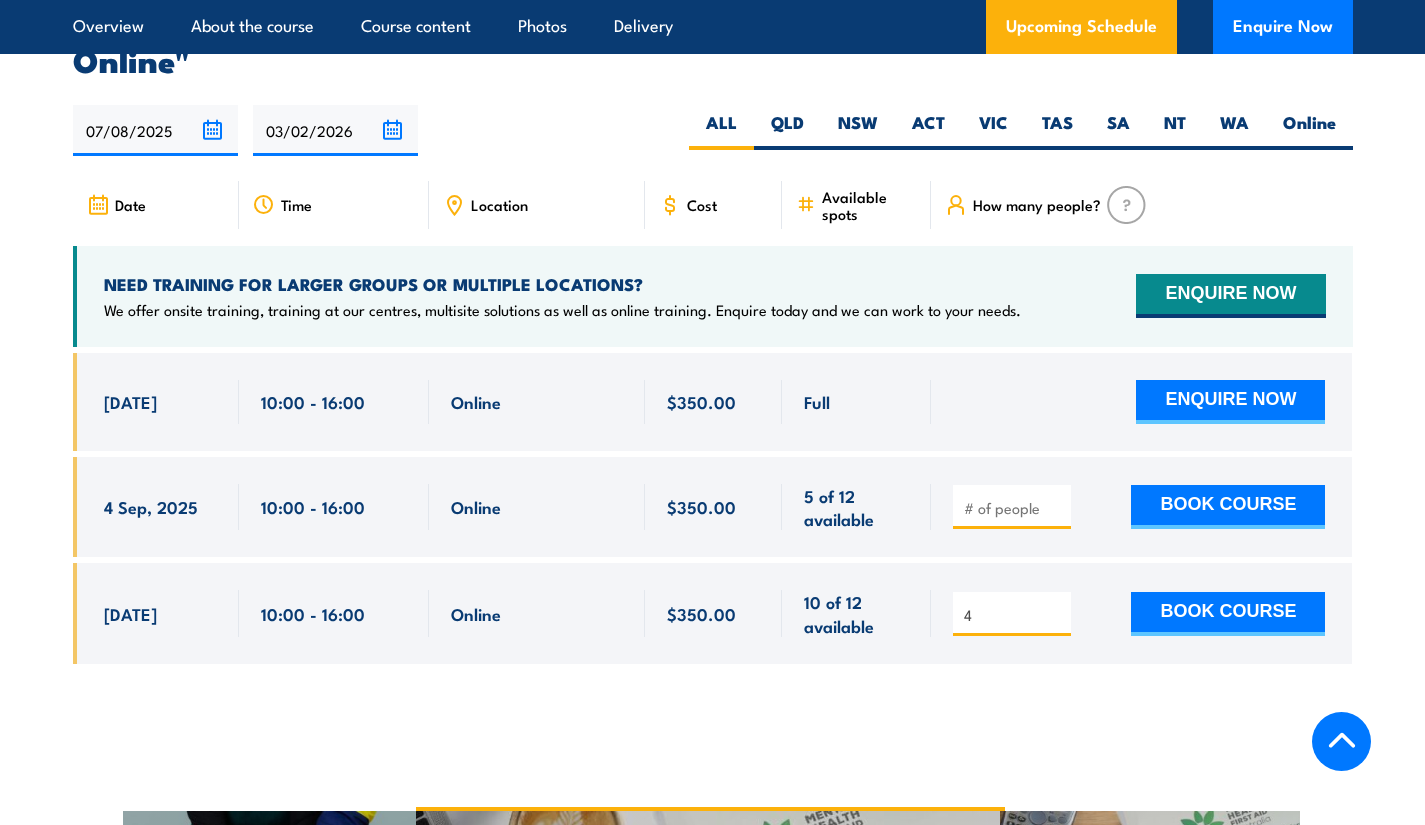 scroll, scrollTop: 4089, scrollLeft: 0, axis: vertical 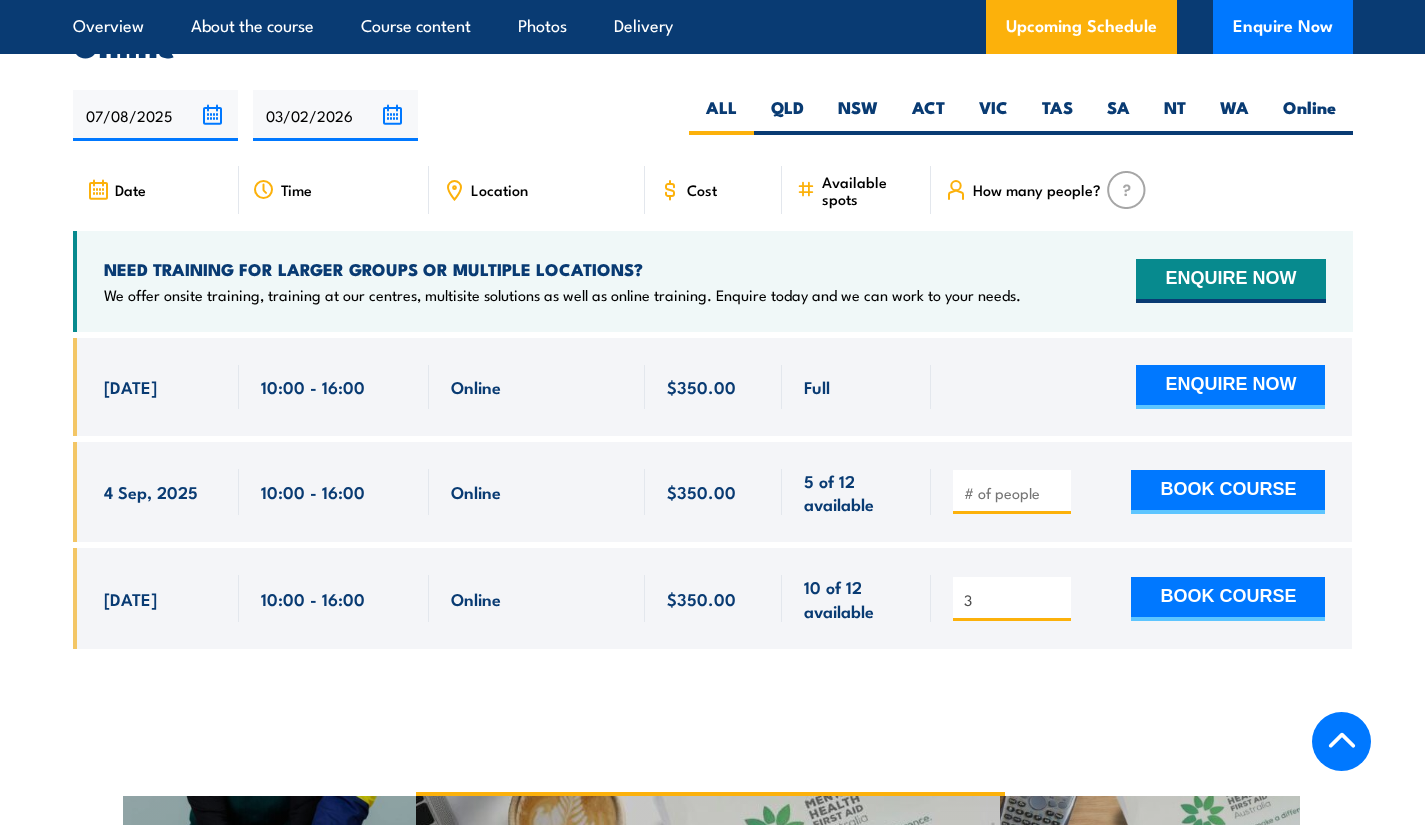 click on "3" at bounding box center (1014, 600) 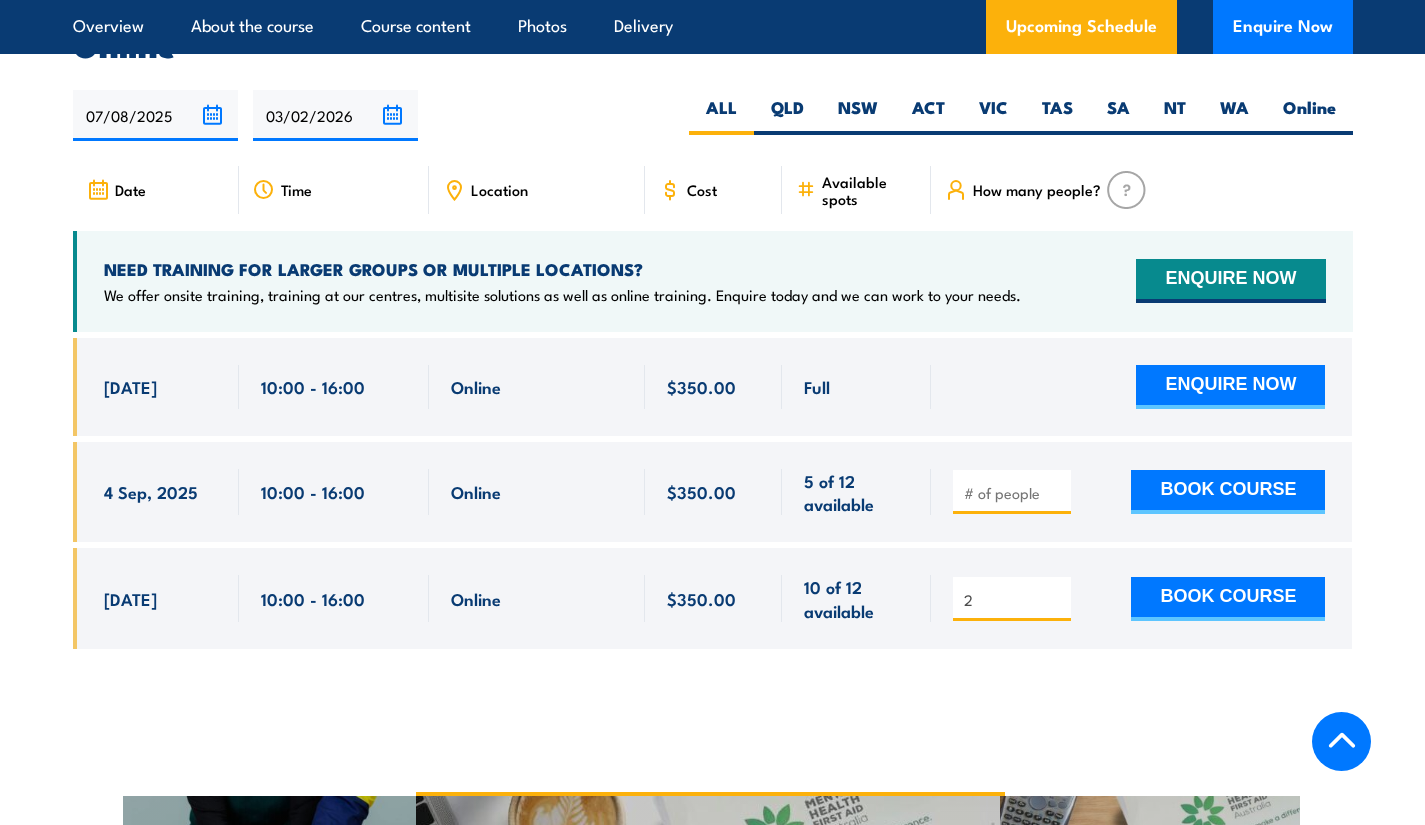 click on "2" at bounding box center [1014, 600] 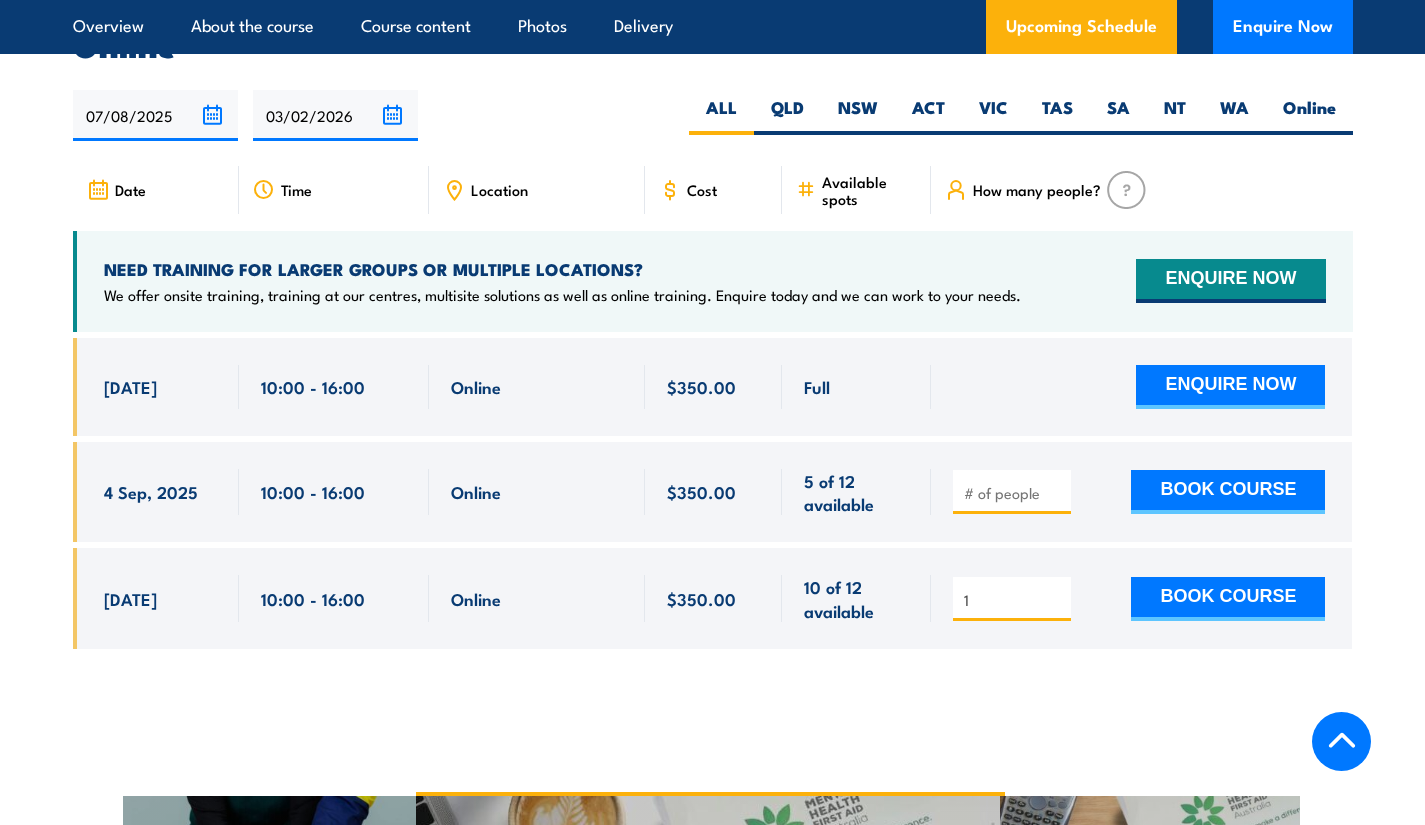 type on "1" 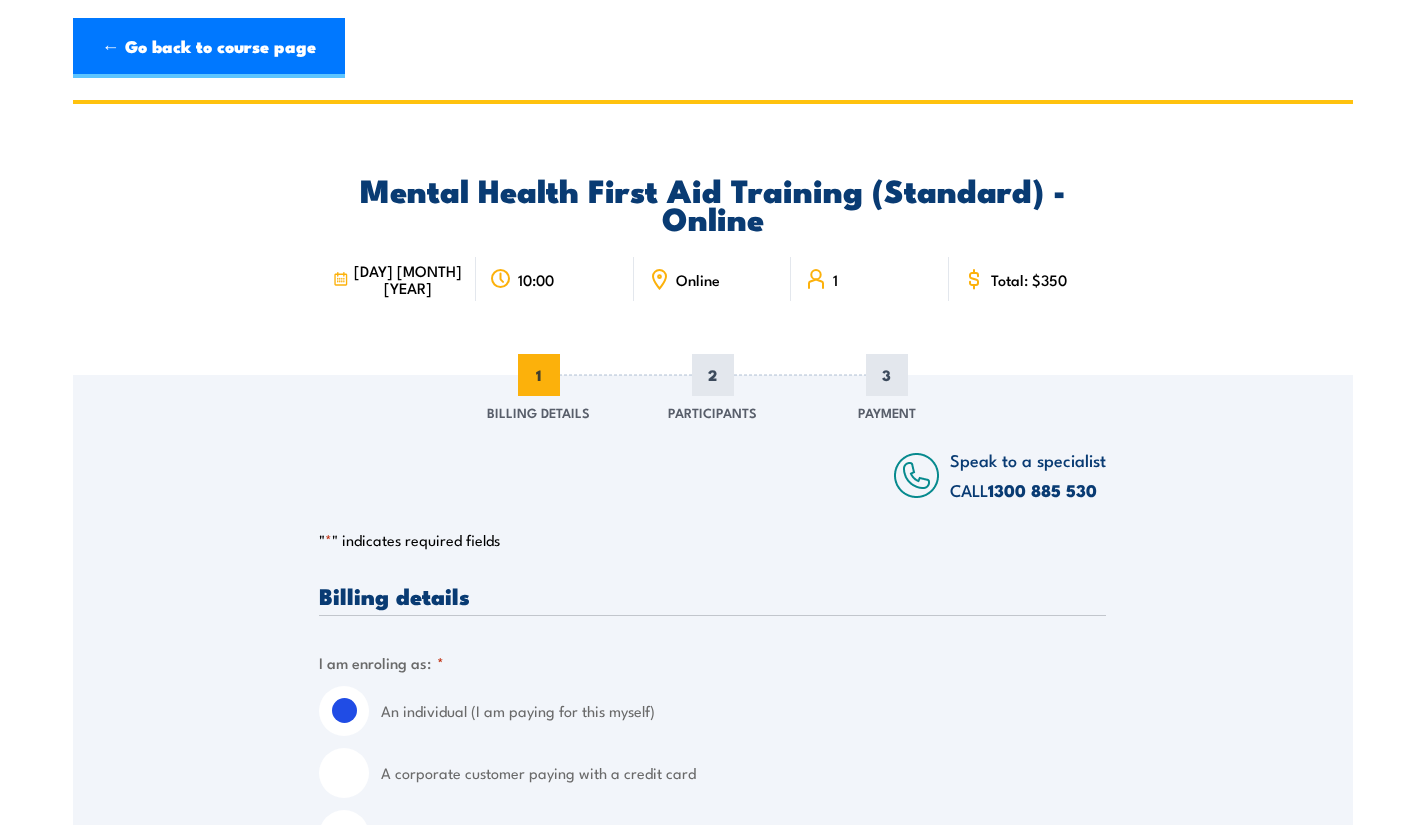 scroll, scrollTop: 0, scrollLeft: 0, axis: both 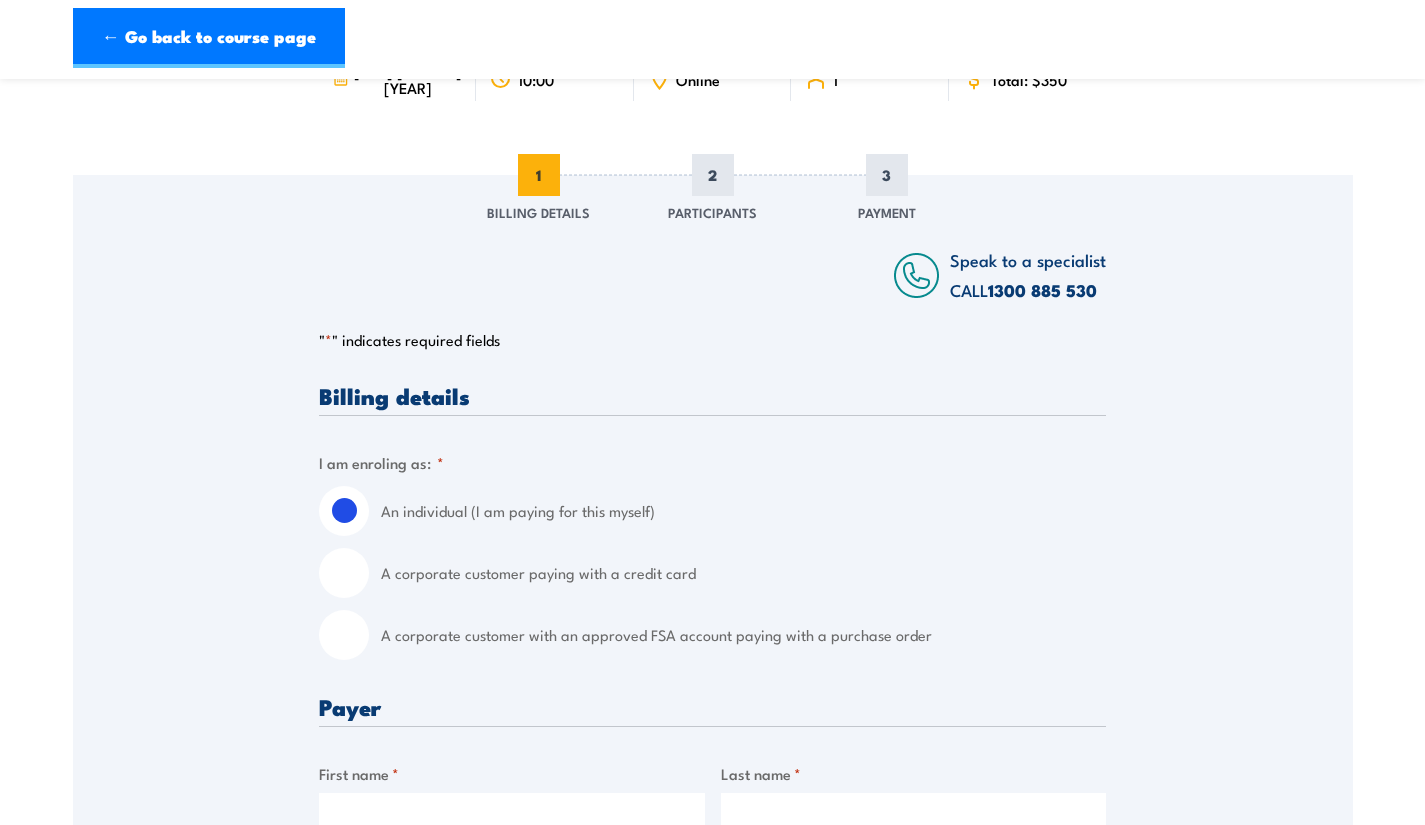 click on "A corporate customer paying with a credit card" at bounding box center [344, 573] 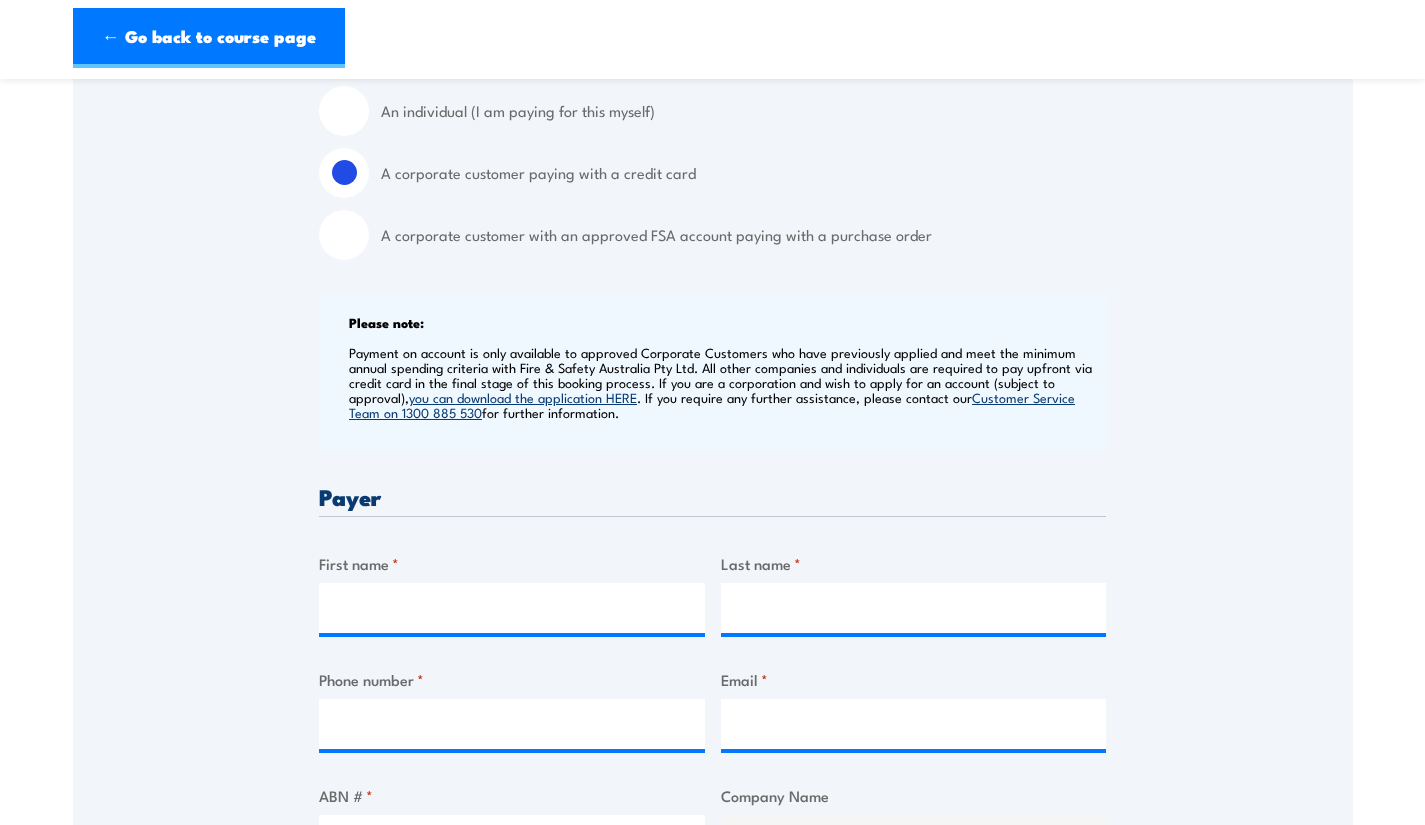 scroll, scrollTop: 800, scrollLeft: 0, axis: vertical 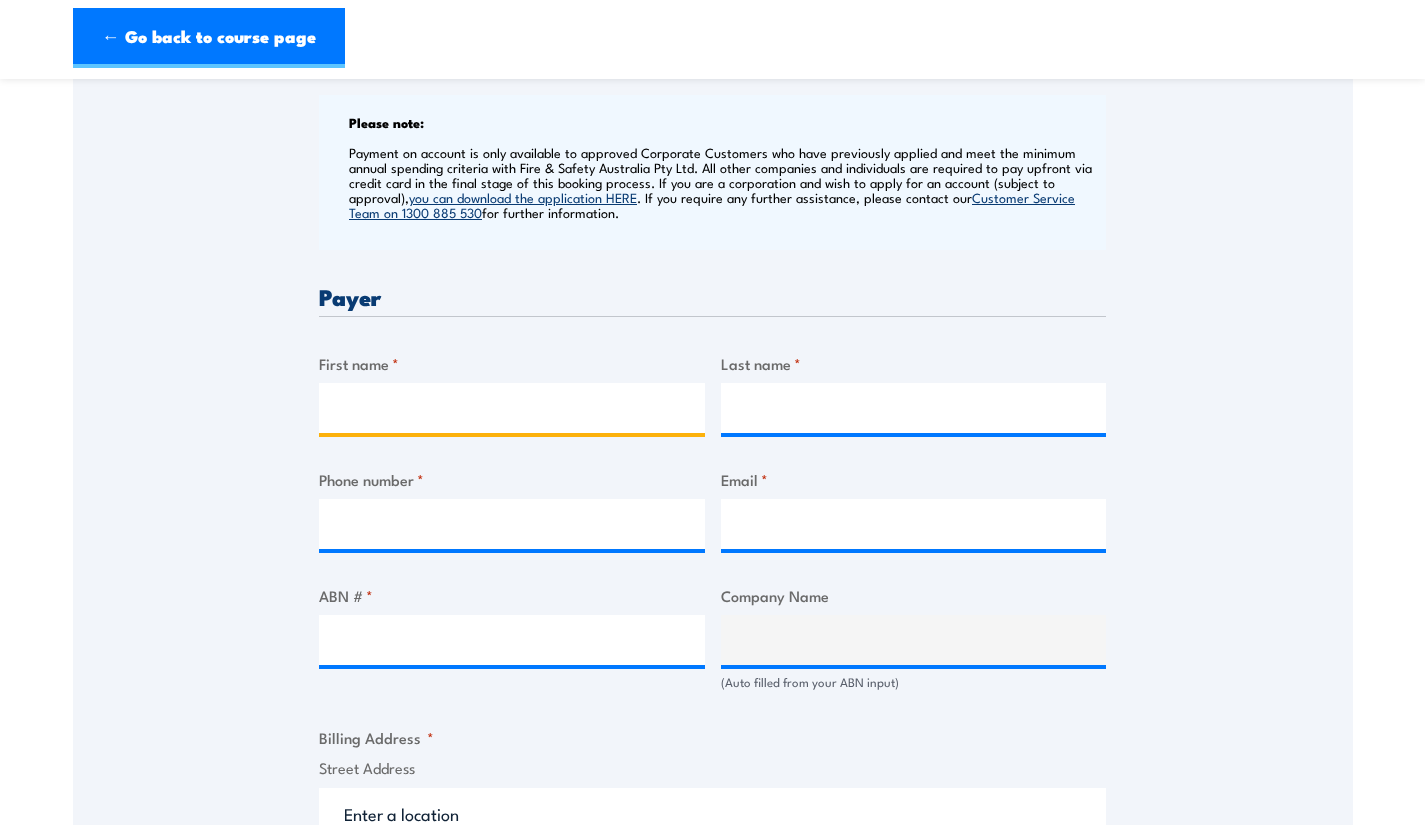 click on "First name *" at bounding box center [512, 408] 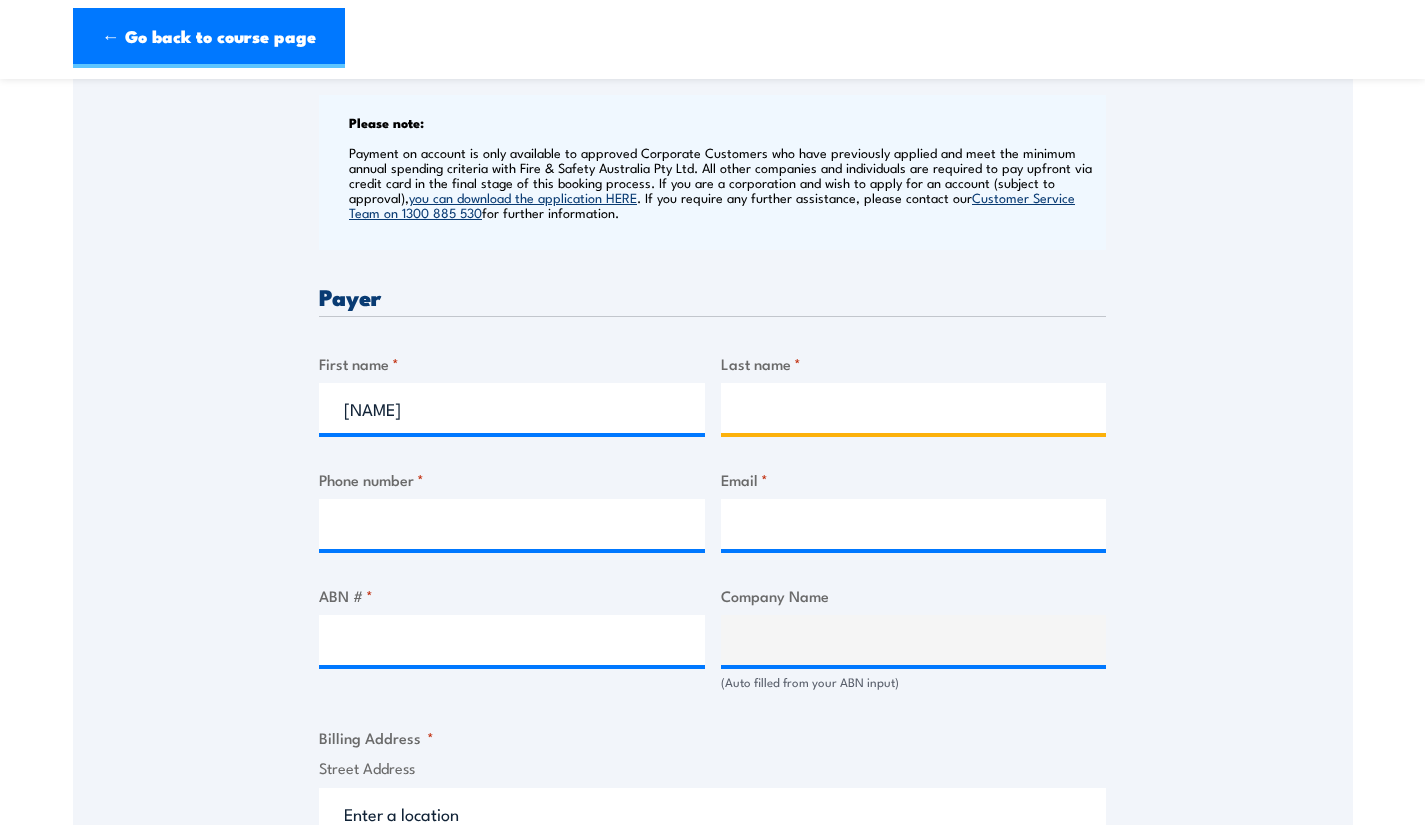 type on "Kanahs" 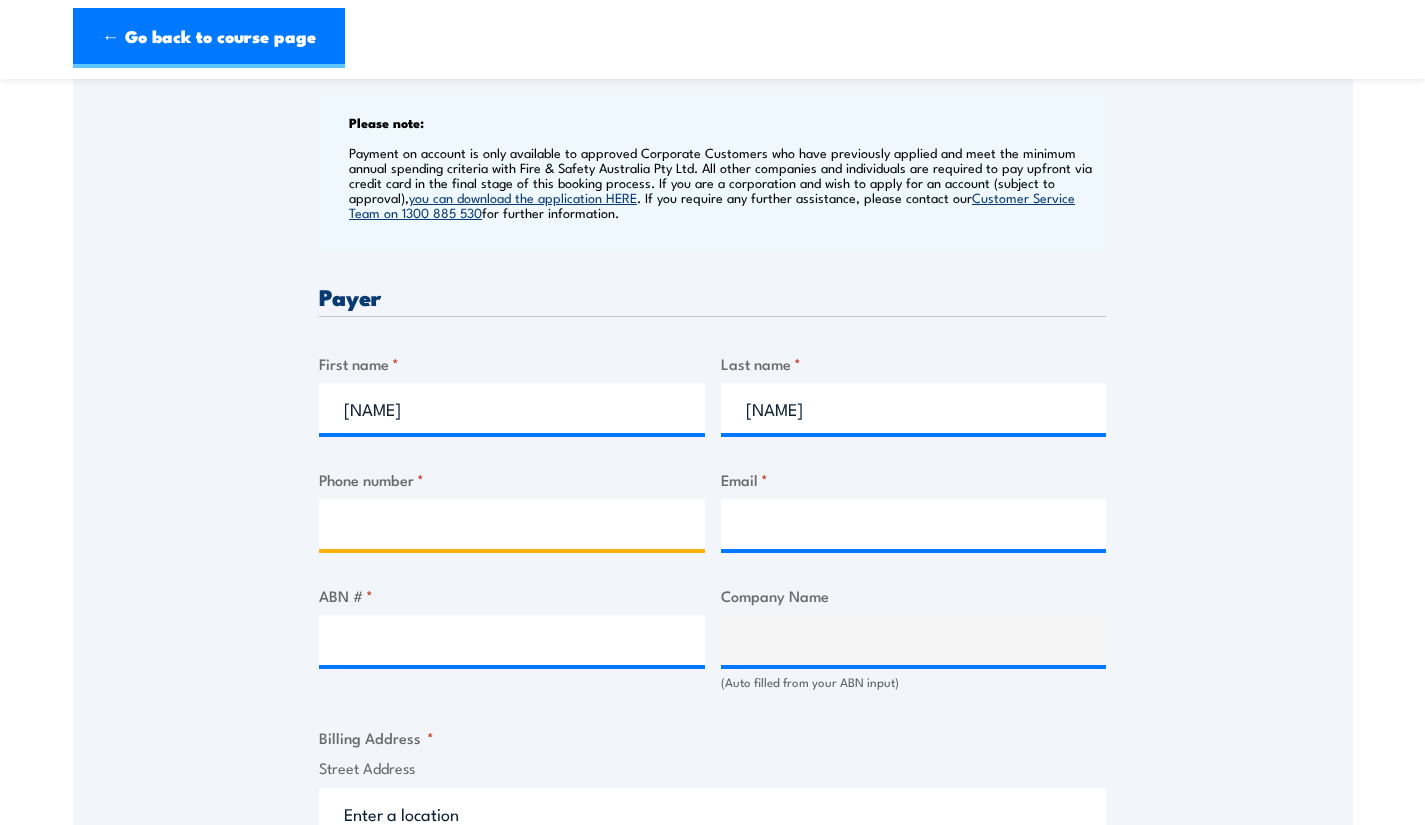 type on "887351474" 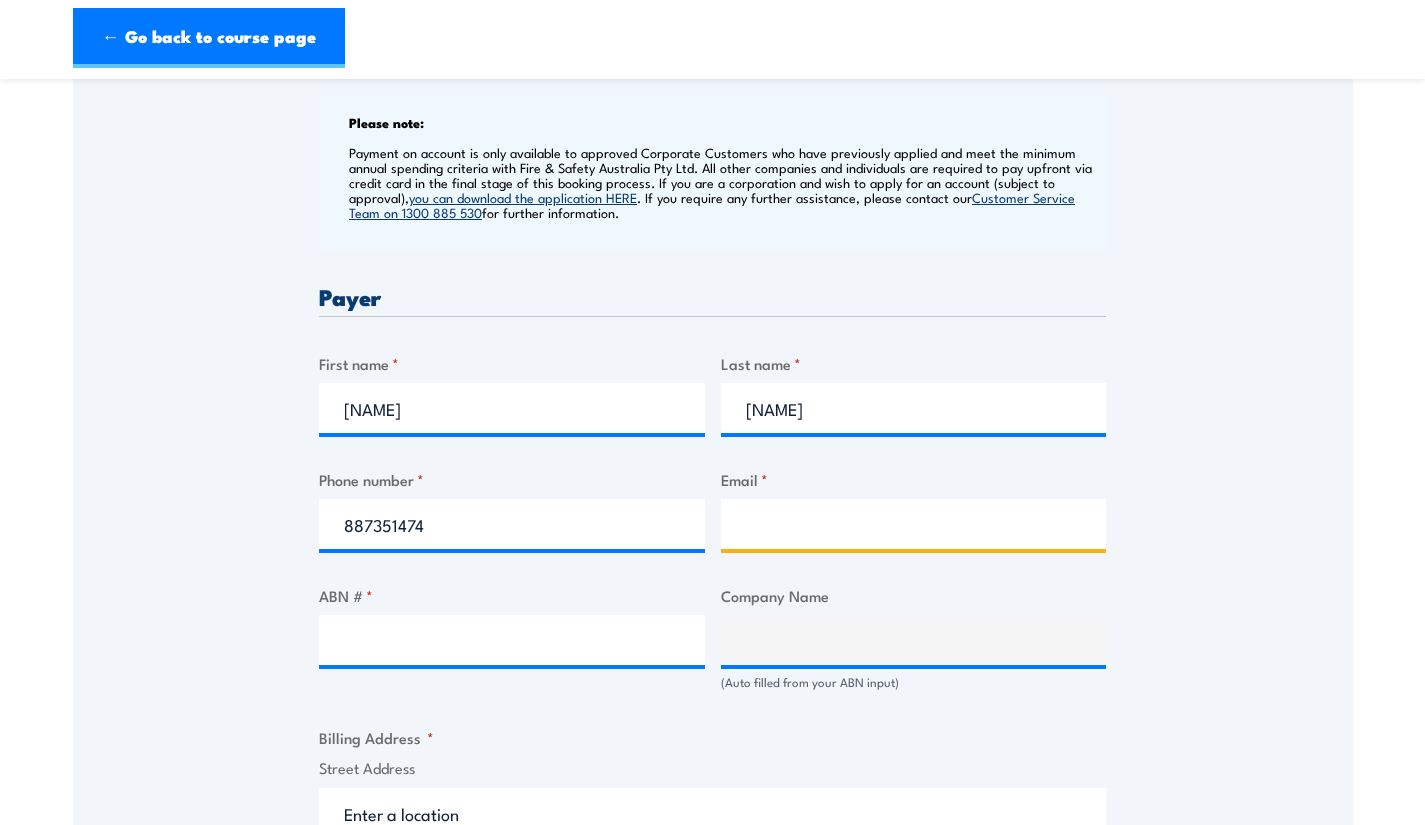 type on "training@lita.org.au" 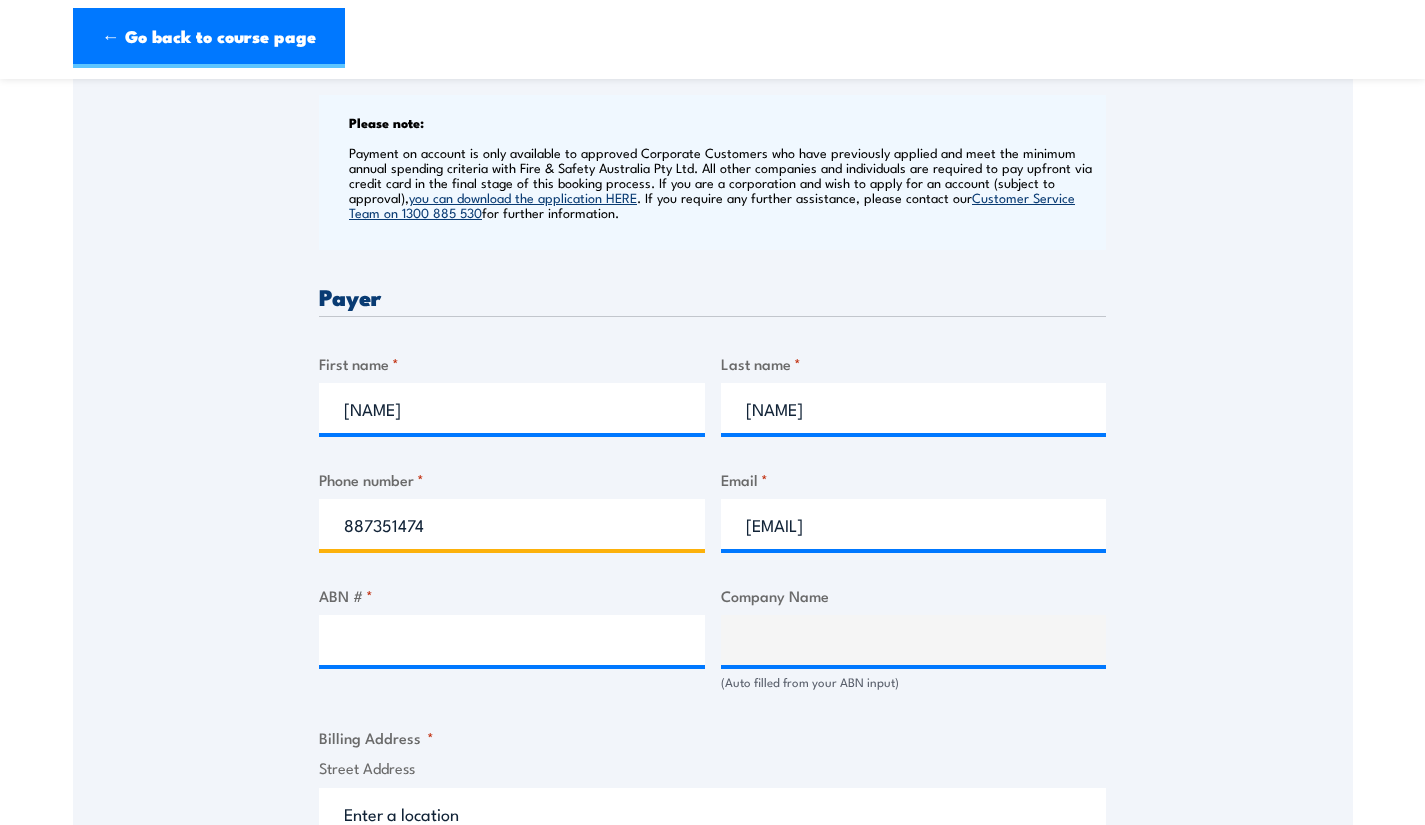 drag, startPoint x: 457, startPoint y: 527, endPoint x: 335, endPoint y: 523, distance: 122.06556 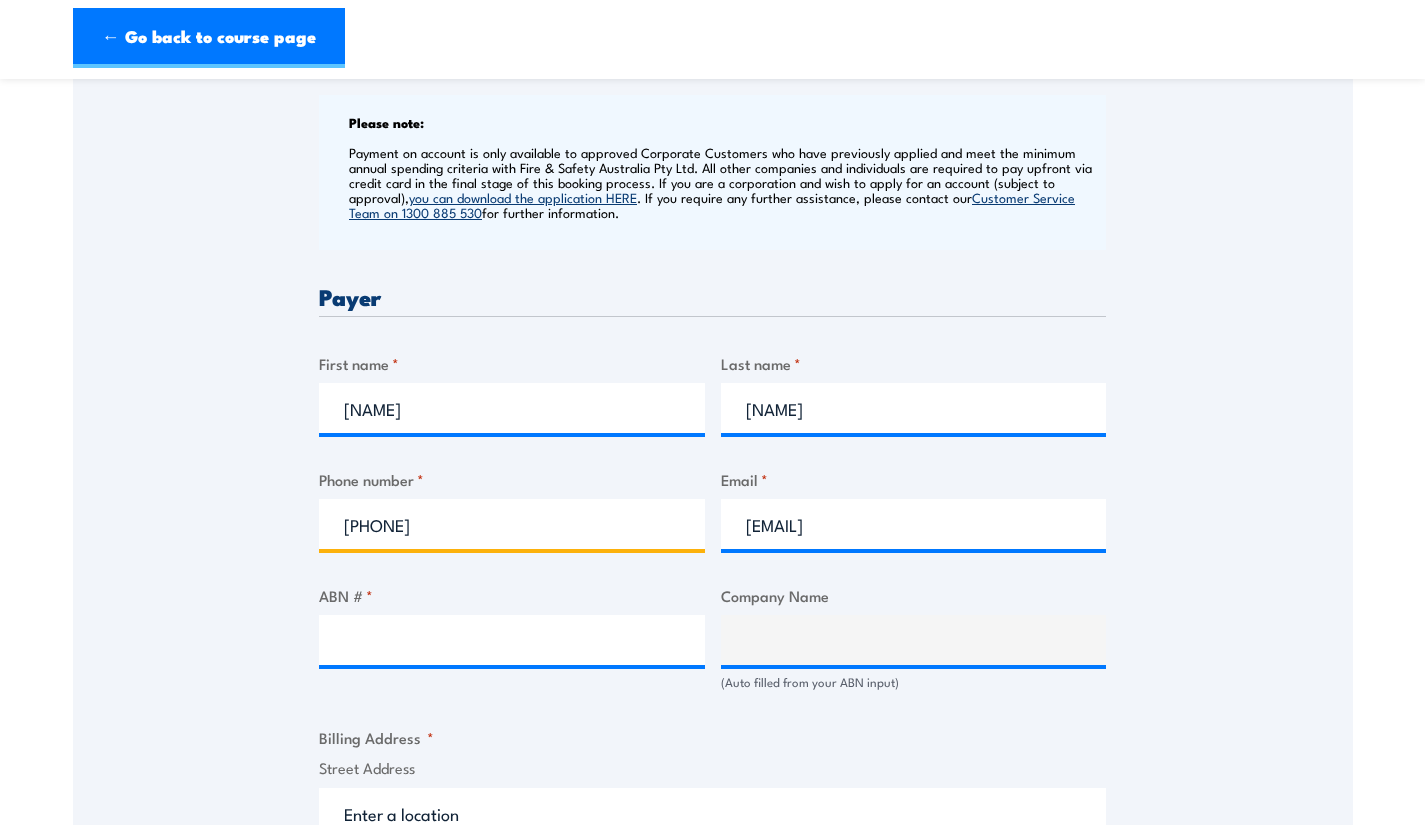 type on "0409691784" 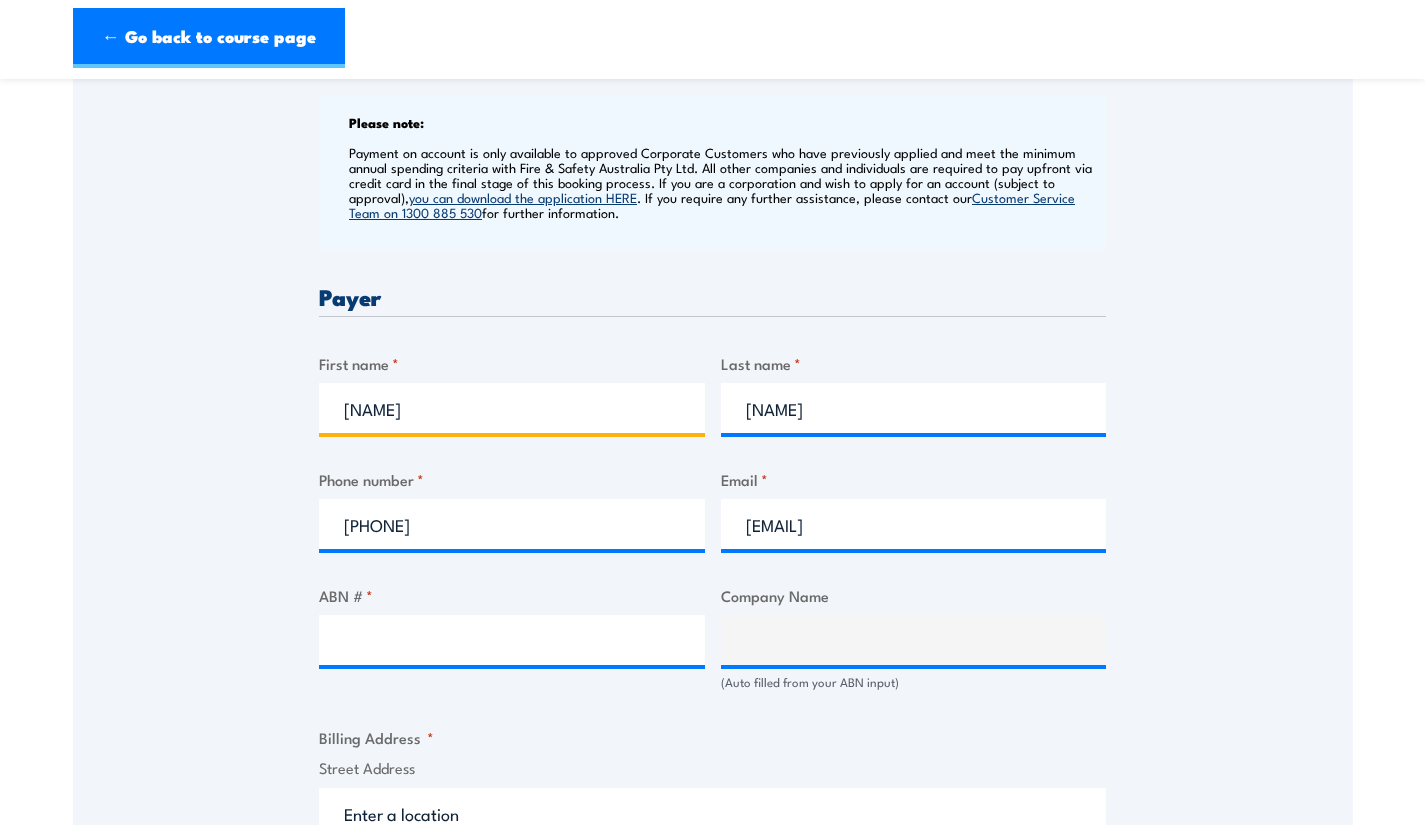 click on "Sandy" at bounding box center (512, 408) 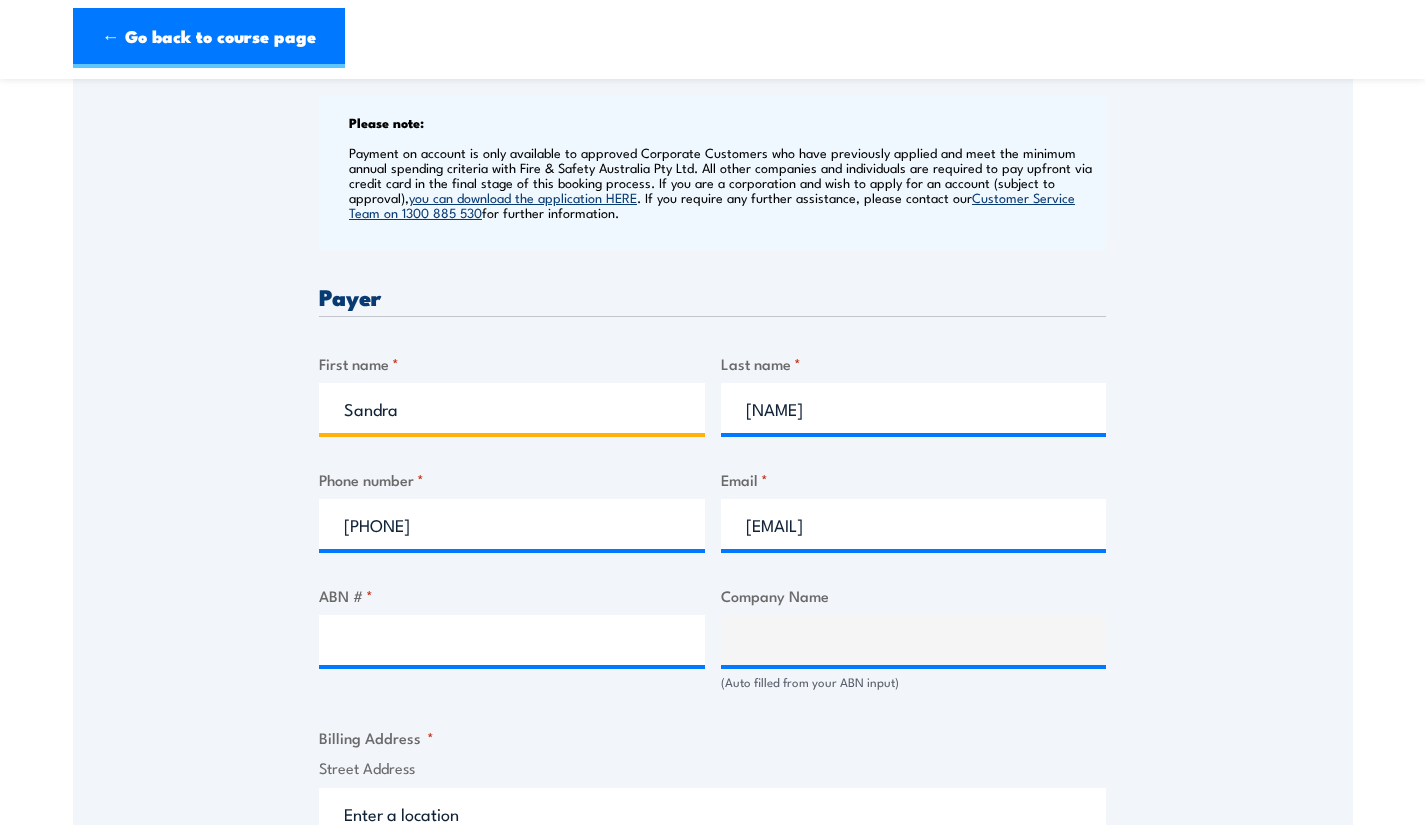 type on "Sandra" 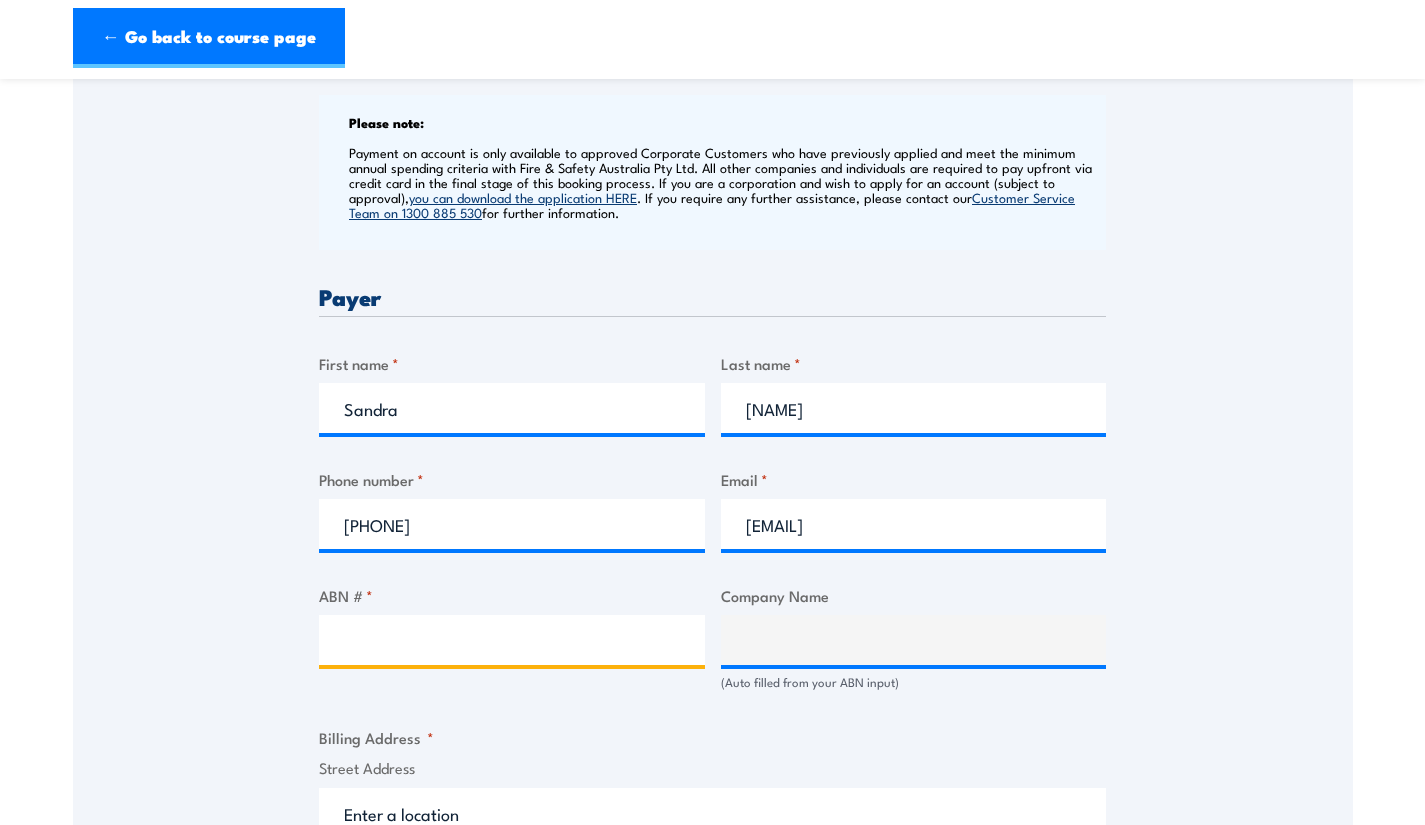 click on "ABN # *" at bounding box center [512, 640] 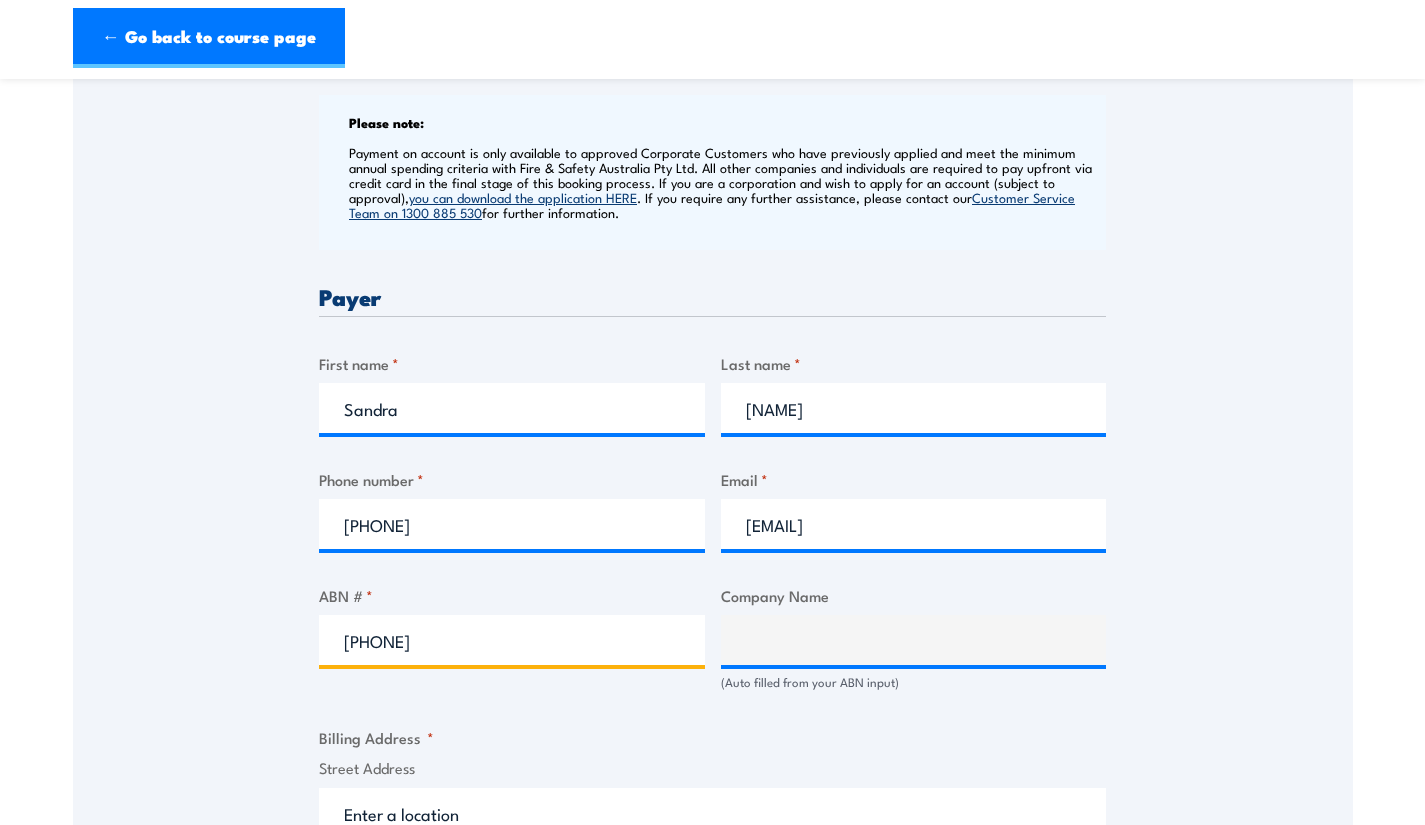 type on "86069972687" 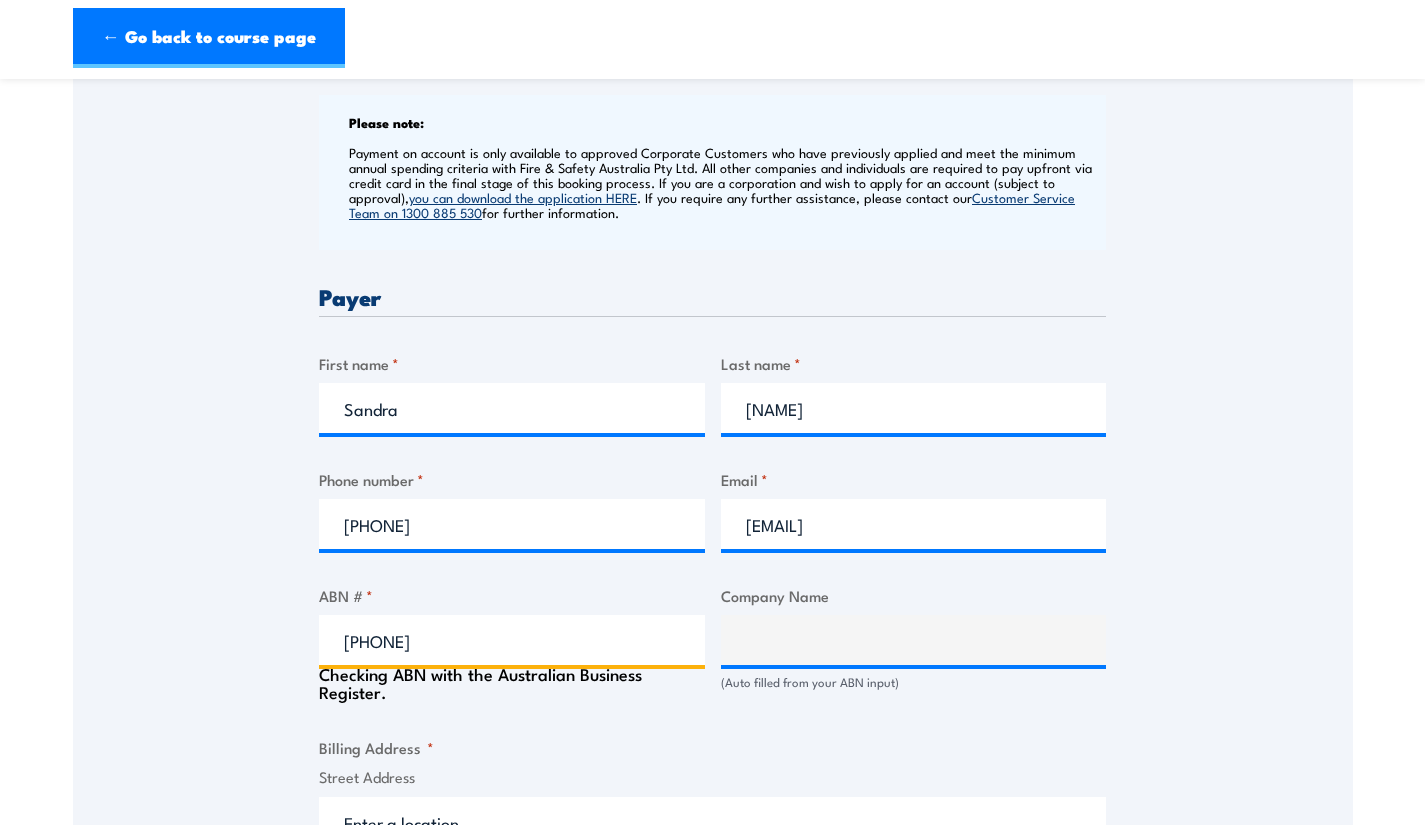 type on "LOGGING INVESTIGATION & TRAINING ASSOCIATION INC" 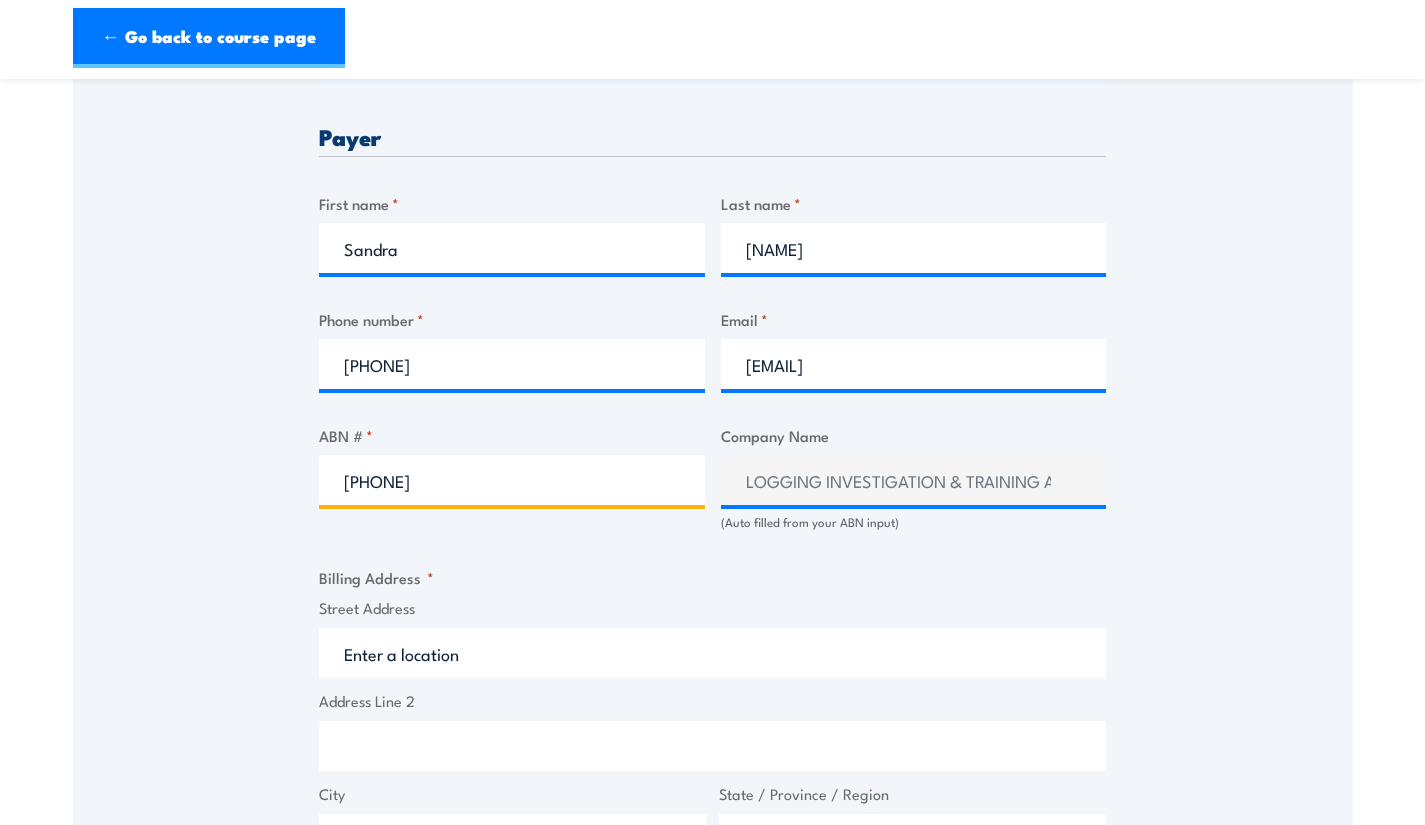 scroll, scrollTop: 1000, scrollLeft: 0, axis: vertical 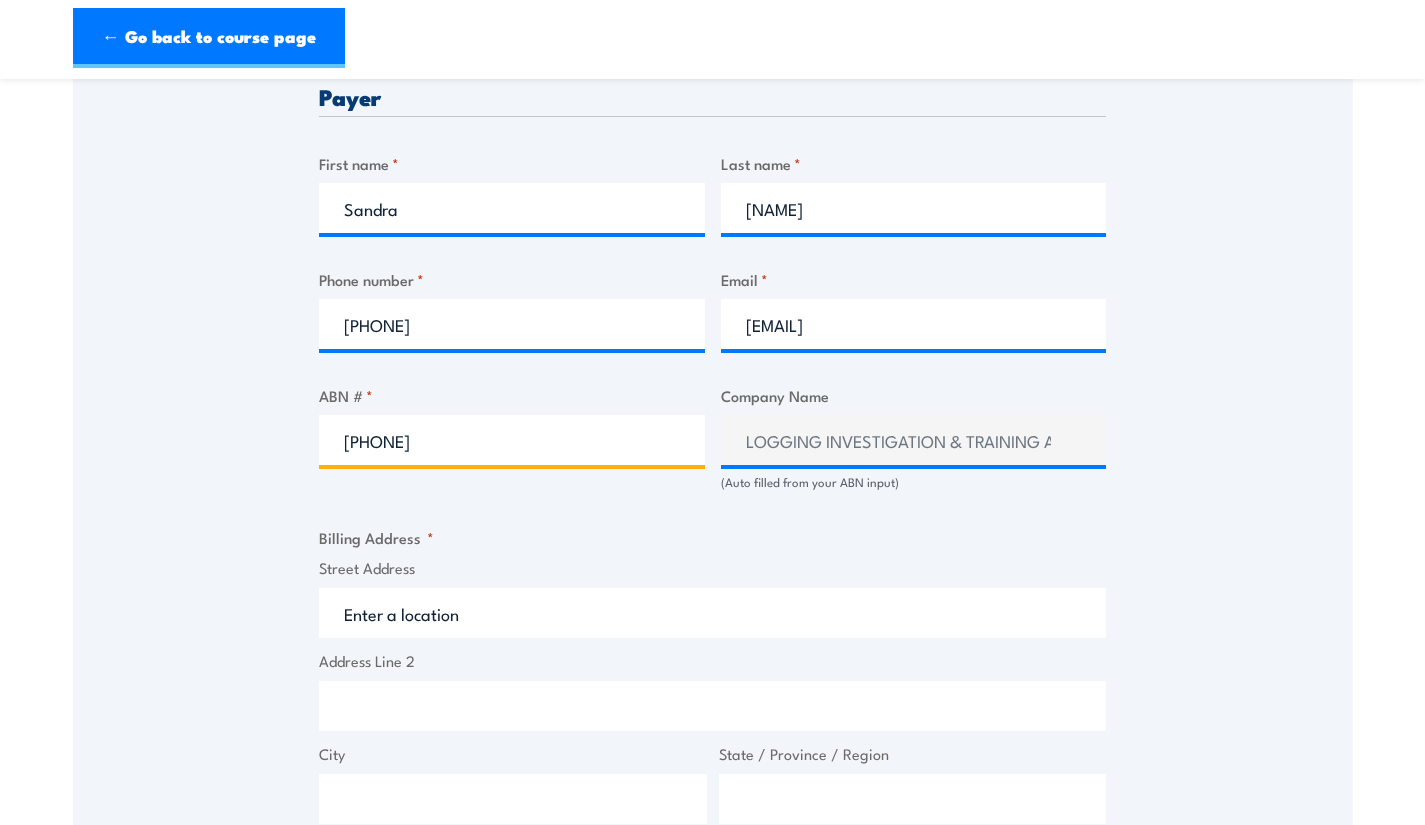 type on "86069972687" 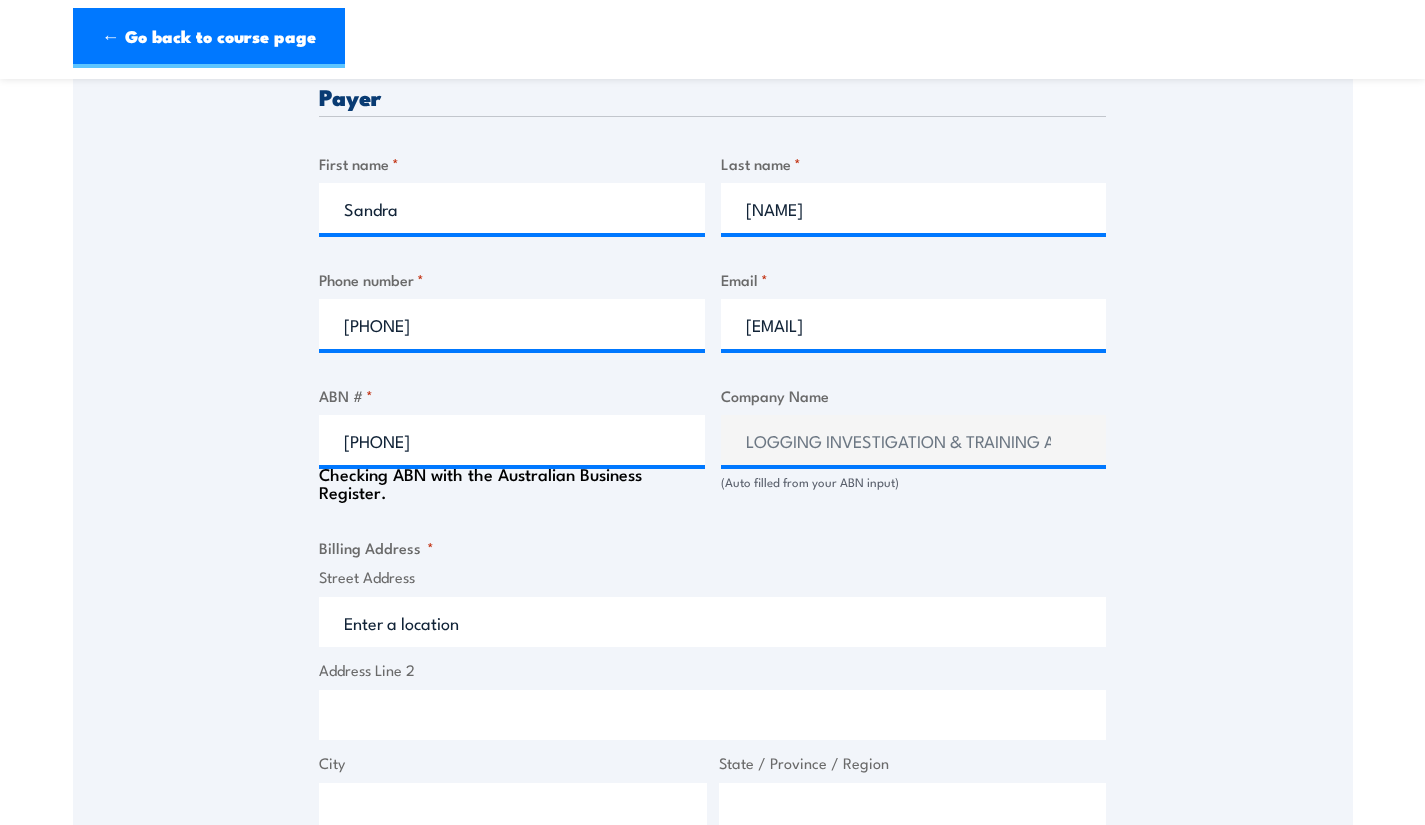 click on "Street Address" at bounding box center (712, 622) 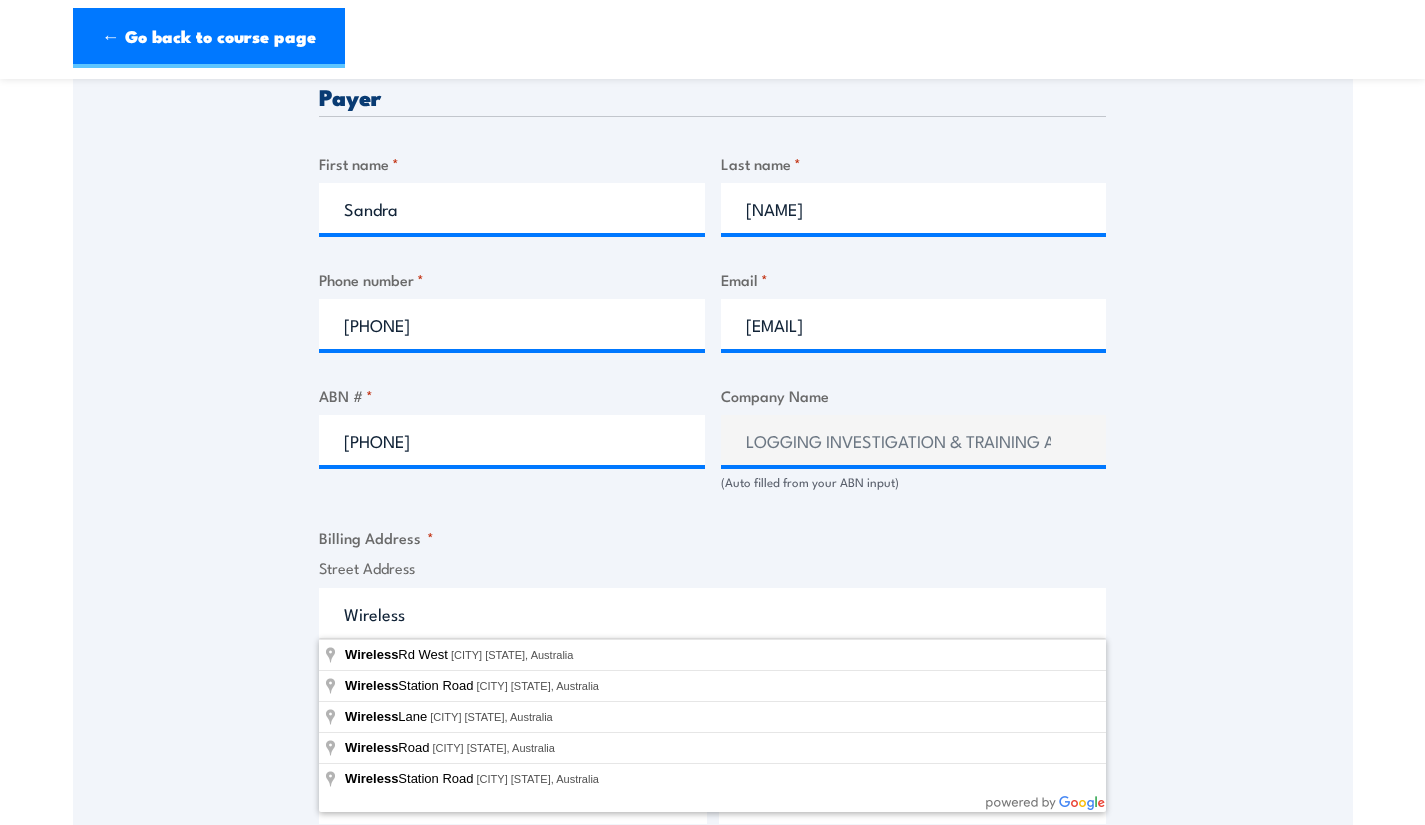 type on "Wireless Rd West, Mount Gambier SA, Australia" 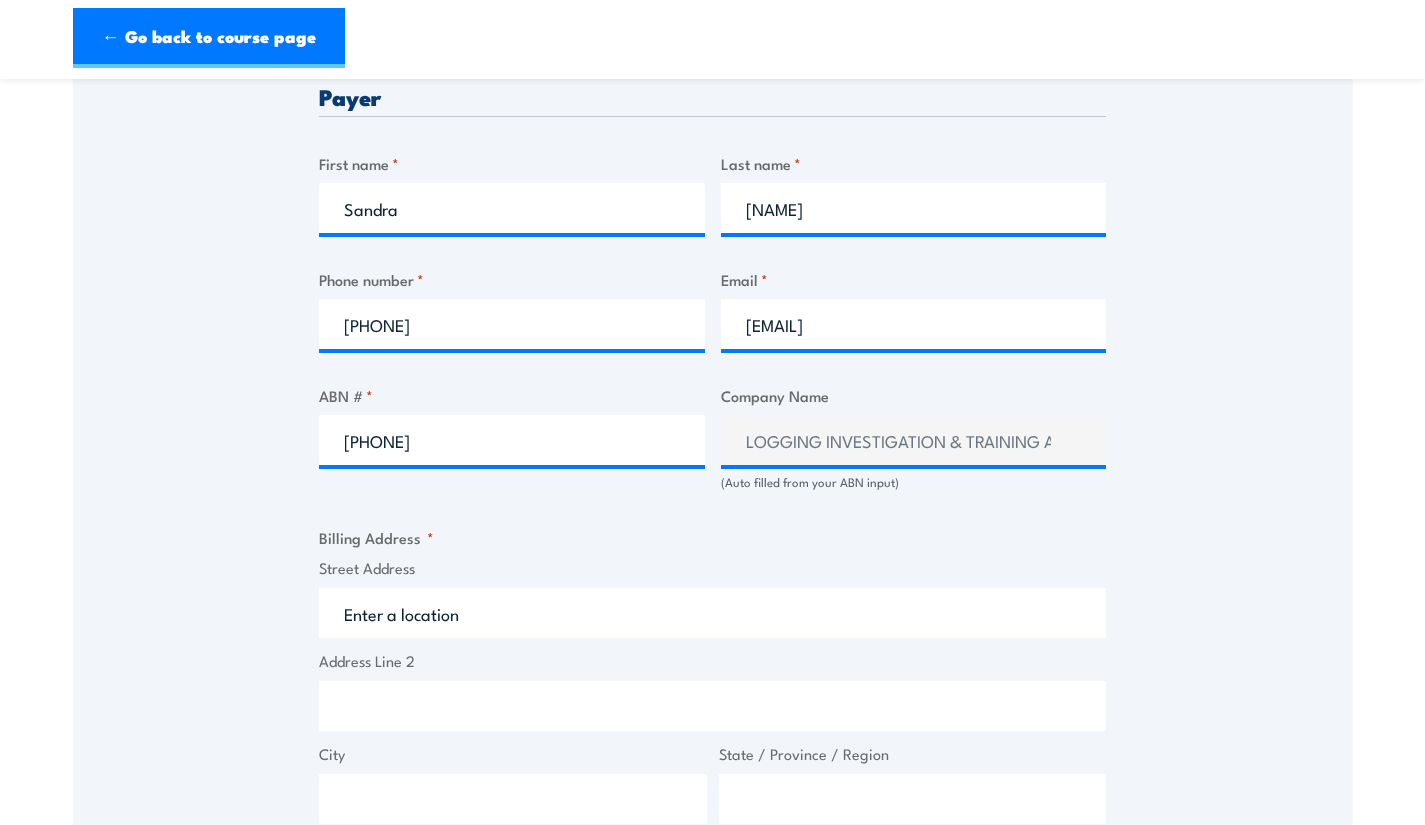 type on "Wireless Rd West" 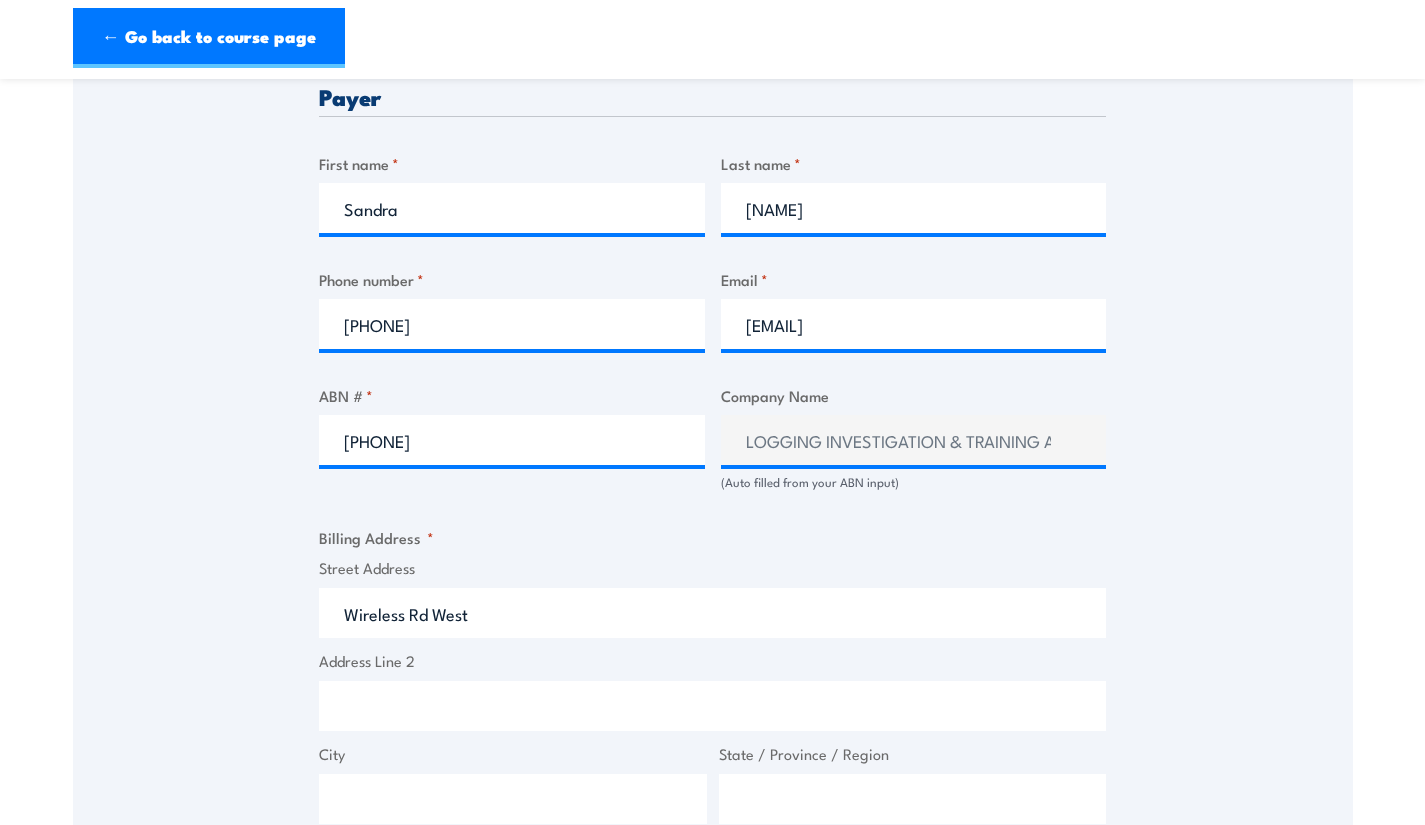 type on "Mount Gambier" 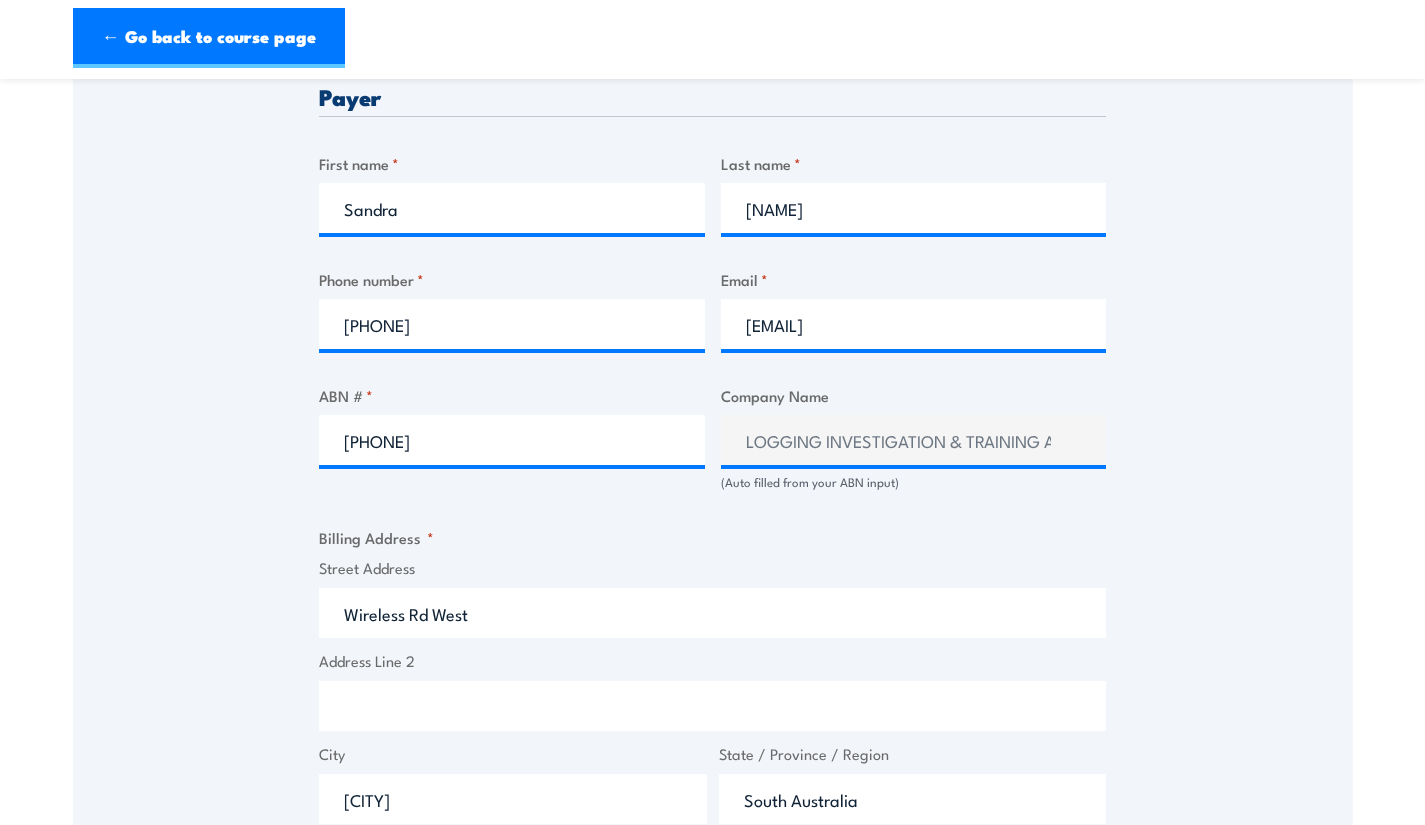 type on "5290" 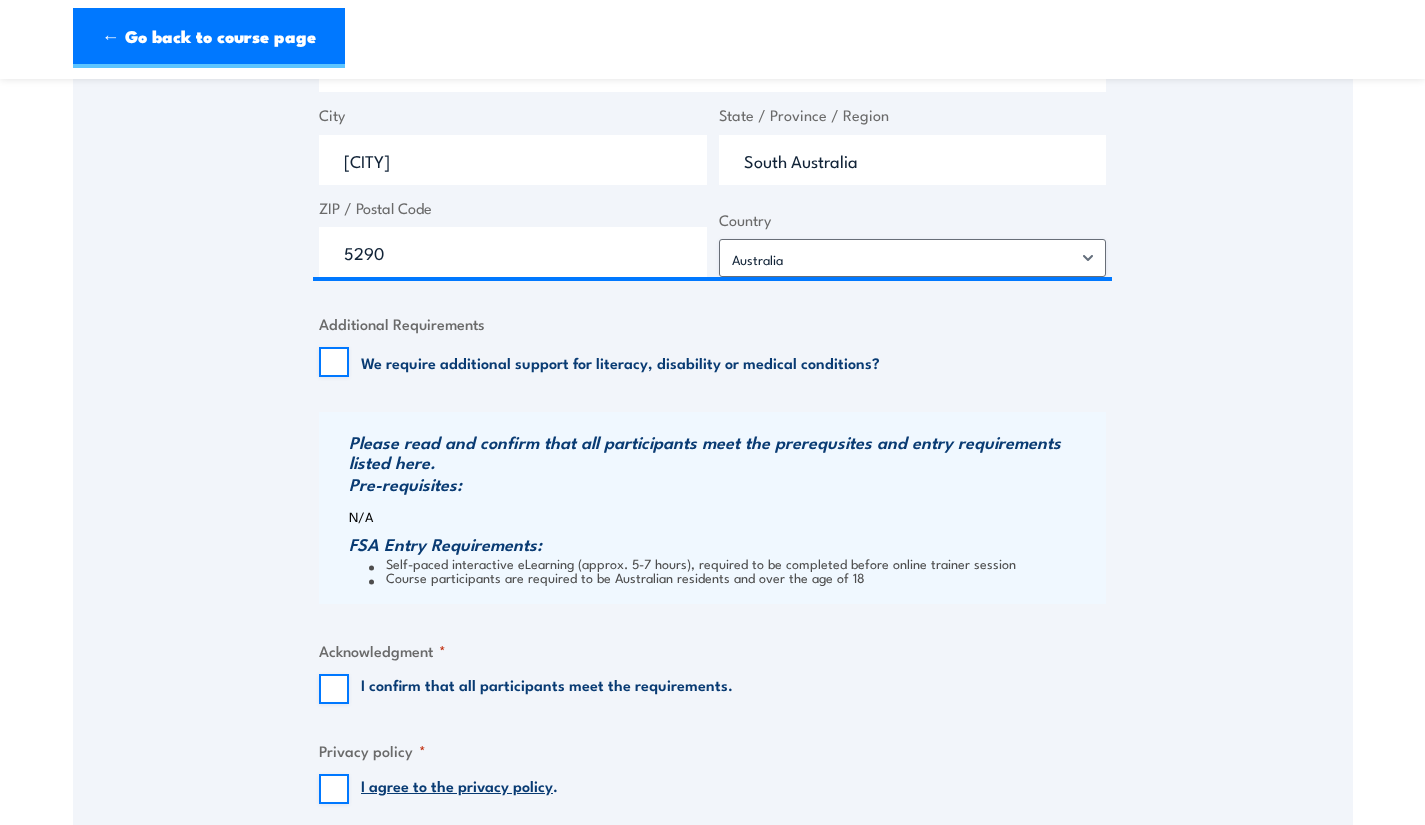 scroll, scrollTop: 1700, scrollLeft: 0, axis: vertical 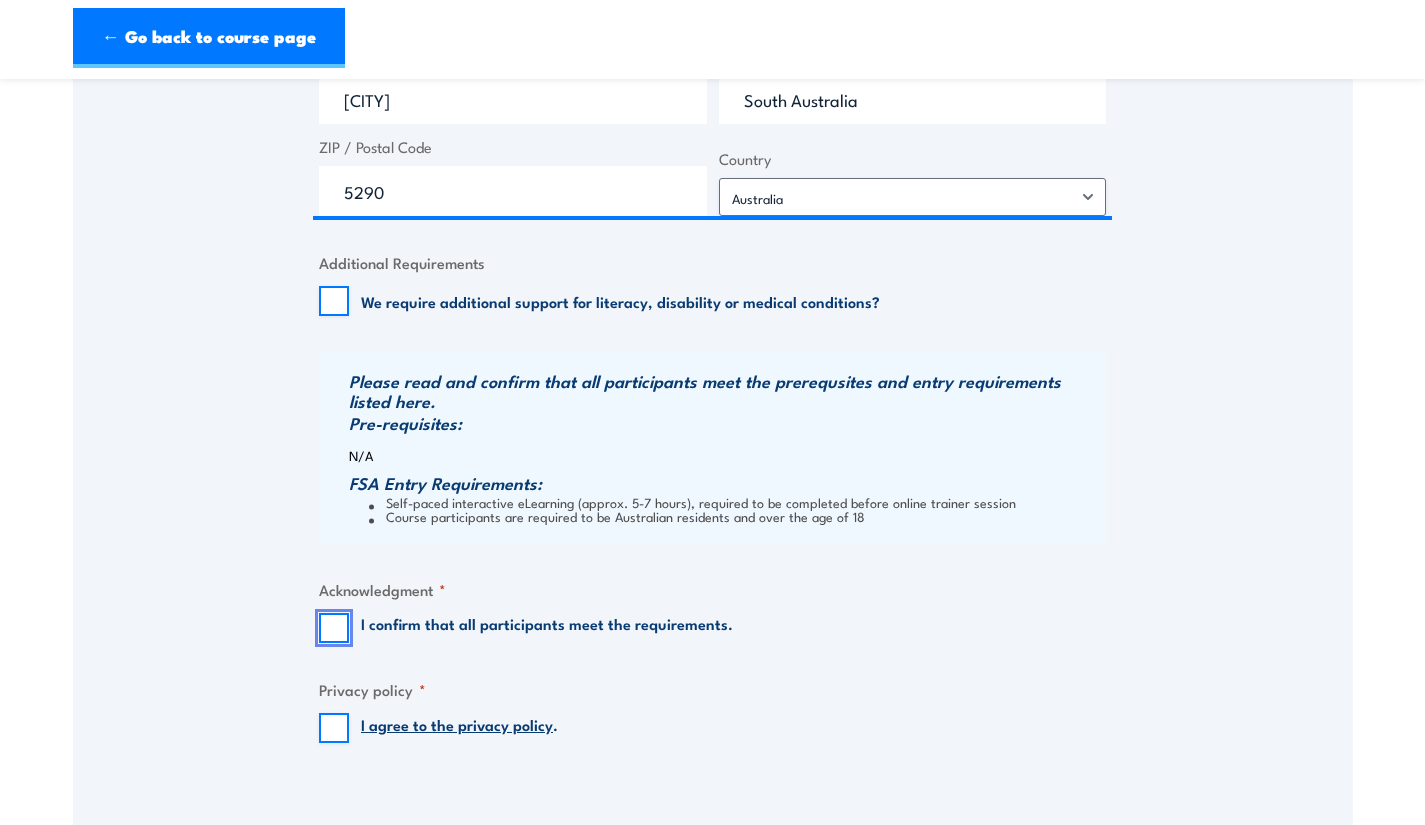 click on "I confirm that all participants meet the requirements." at bounding box center [334, 628] 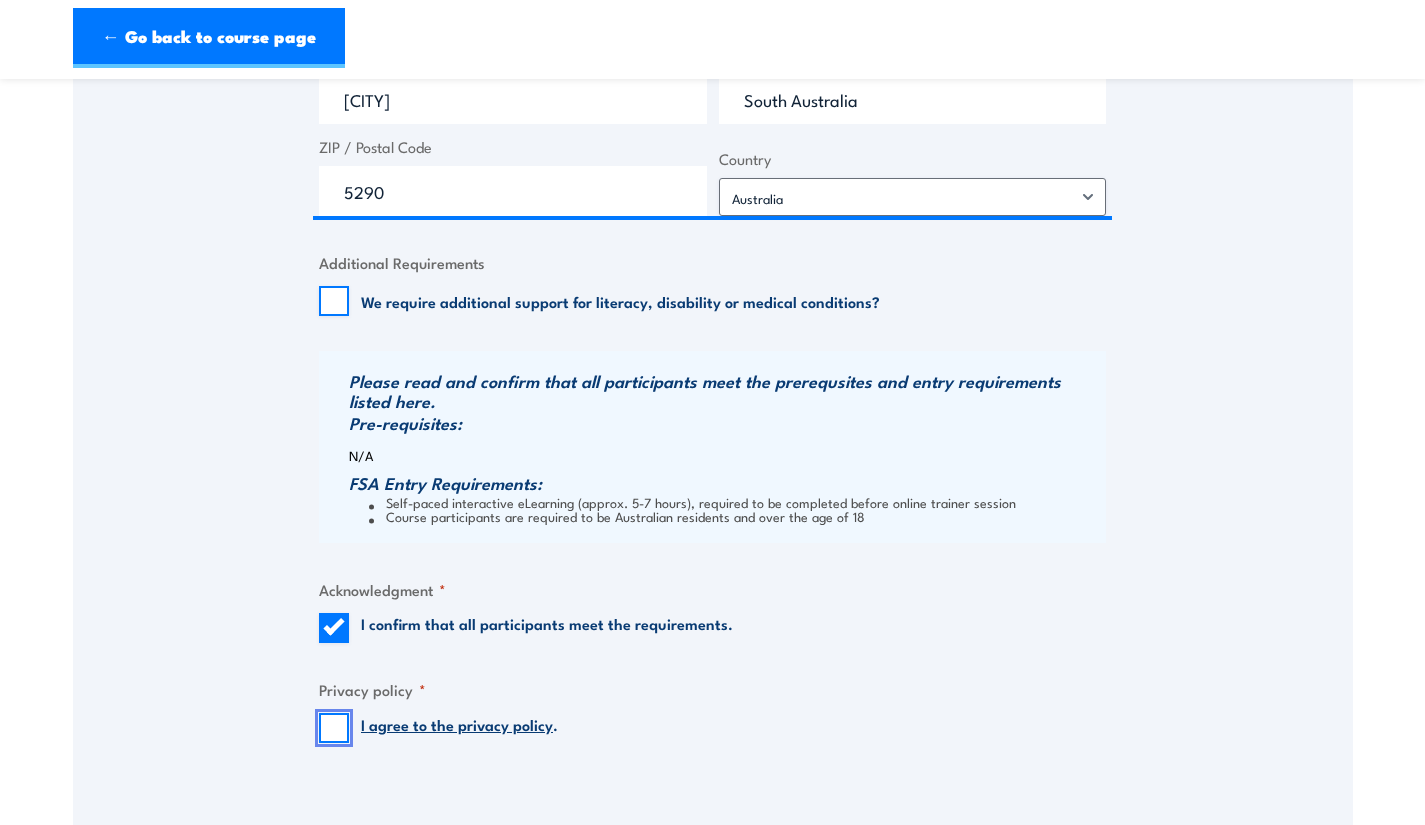 click on "I agree to the privacy policy ." at bounding box center [334, 728] 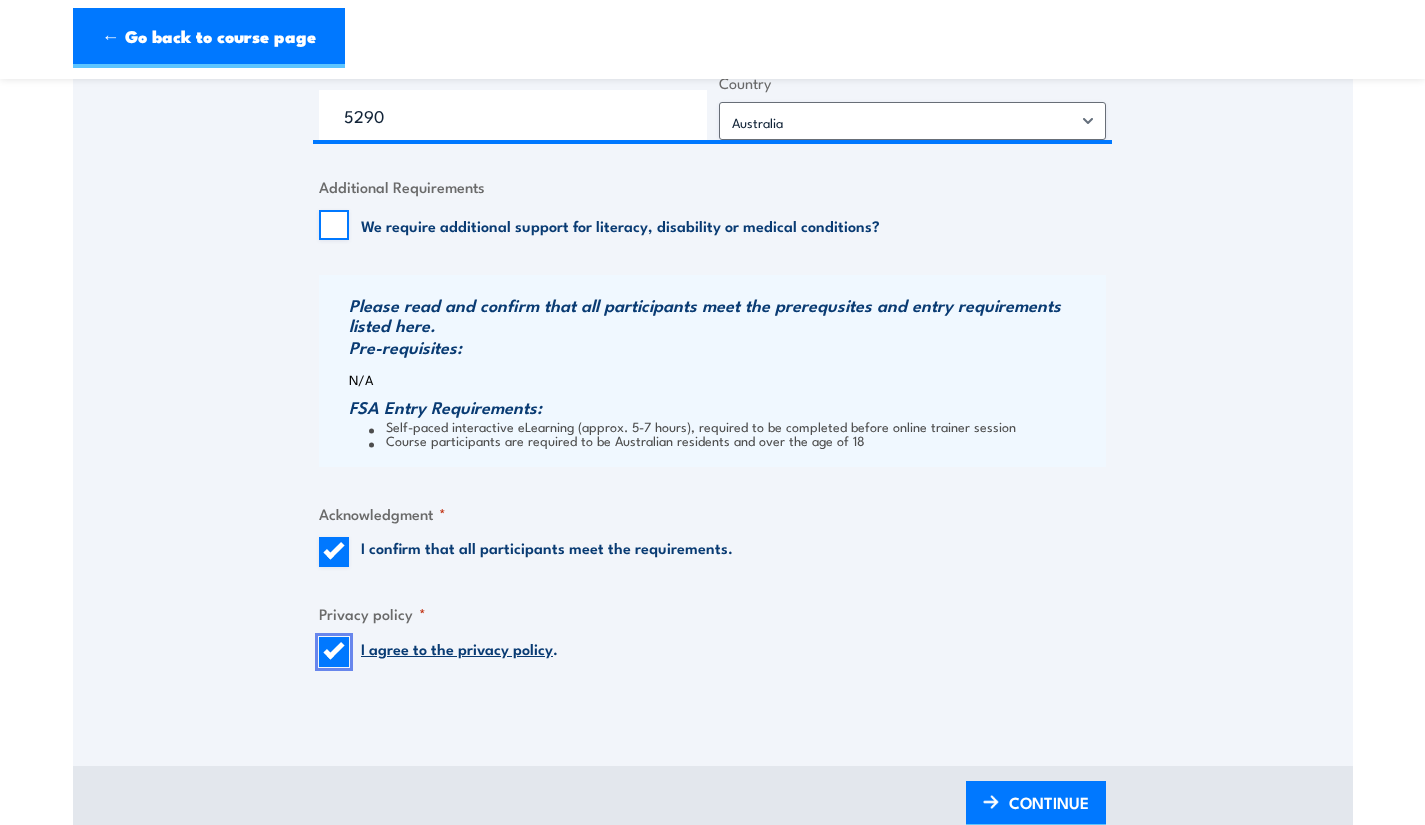 scroll, scrollTop: 1800, scrollLeft: 0, axis: vertical 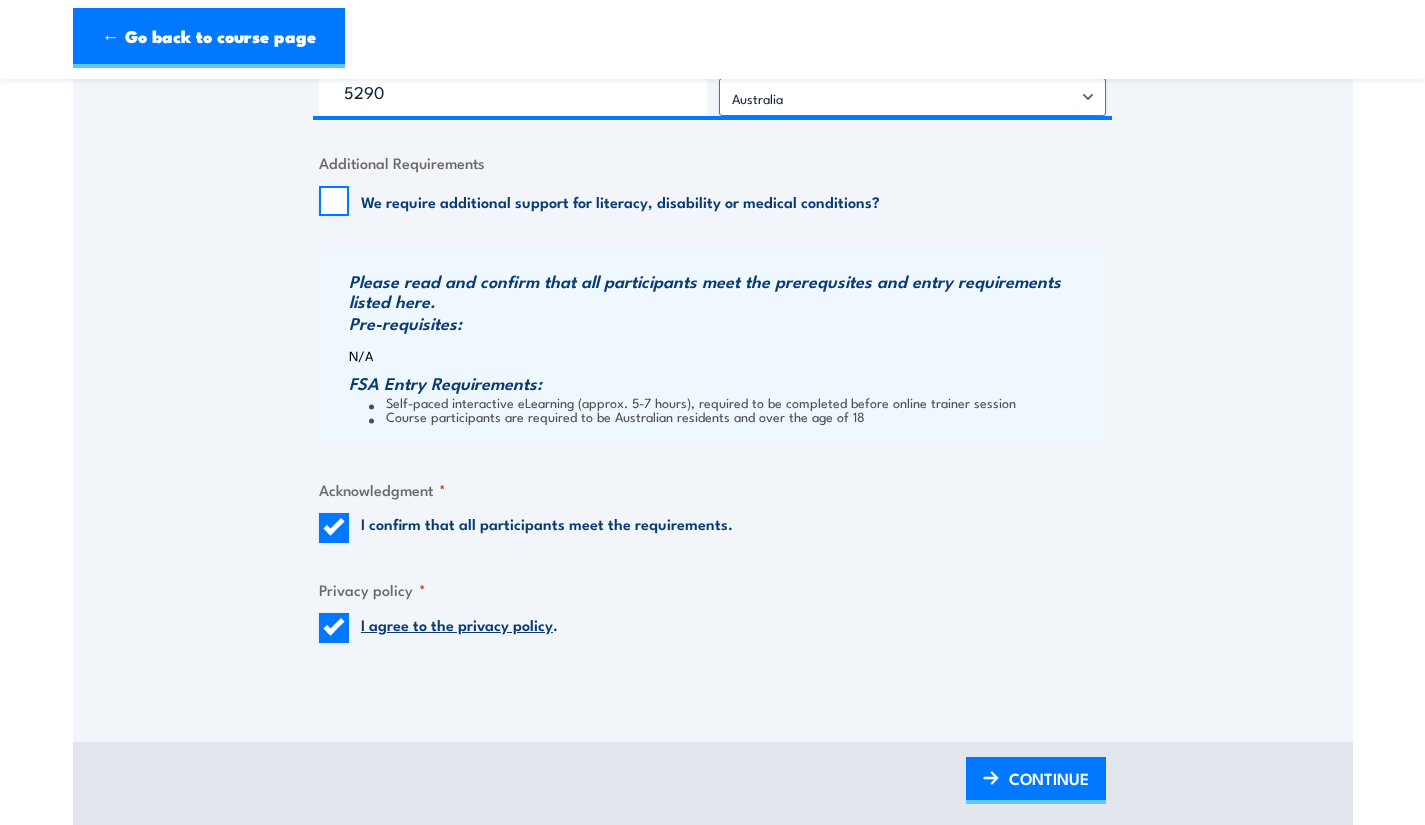 click on "CONTINUE" at bounding box center [1049, 778] 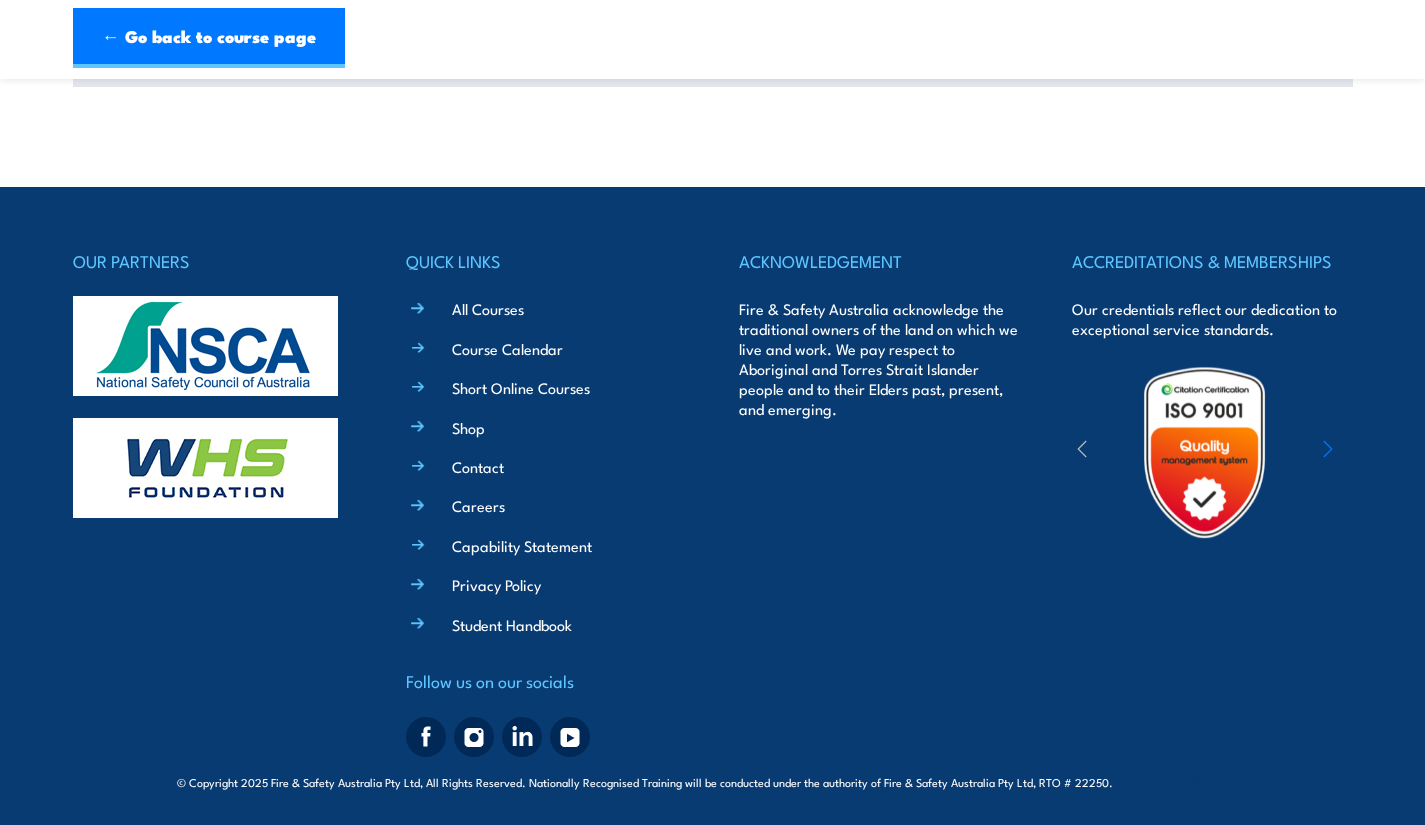 scroll, scrollTop: 1071, scrollLeft: 0, axis: vertical 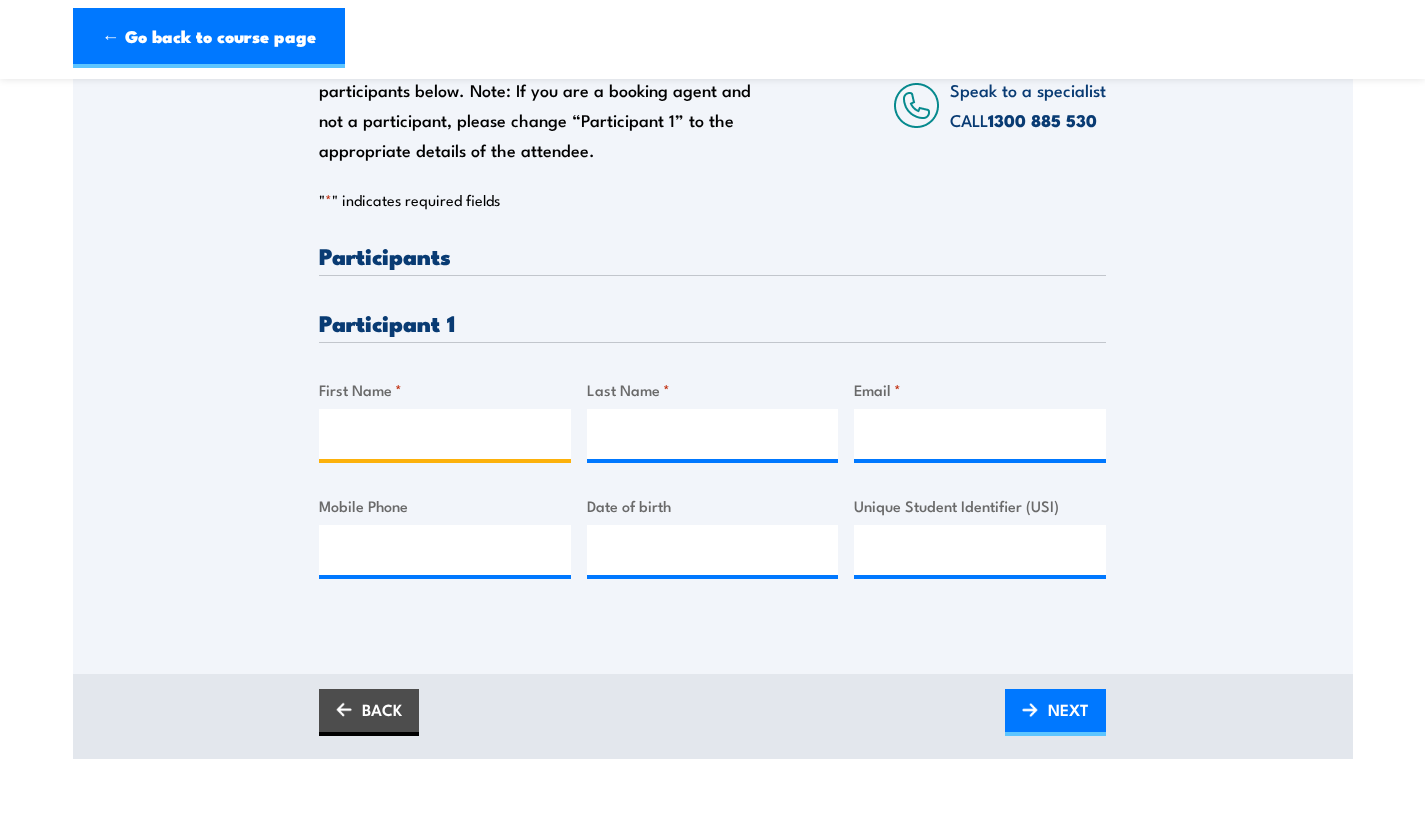 click on "First Name *" at bounding box center [445, 434] 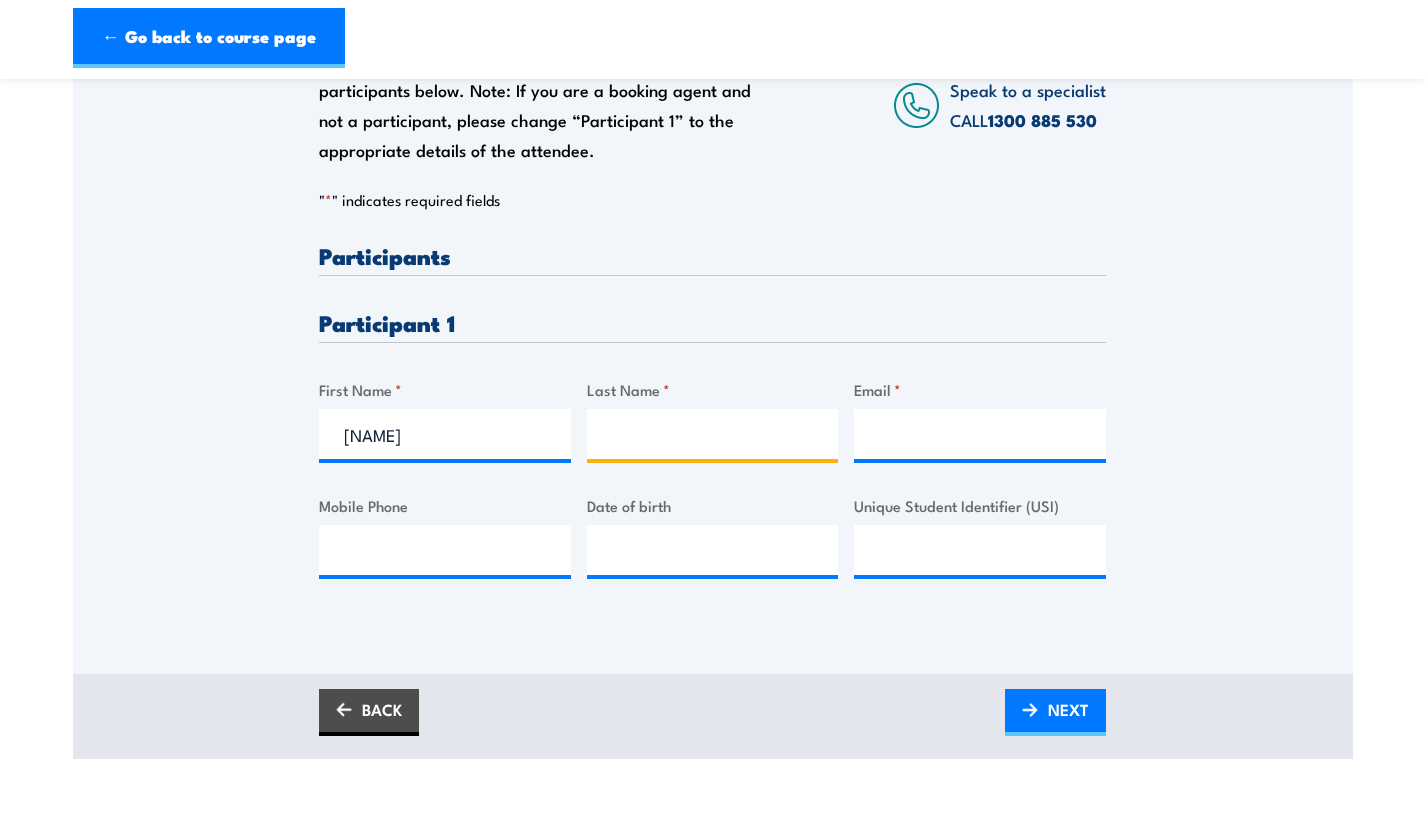 type on "Kanahs" 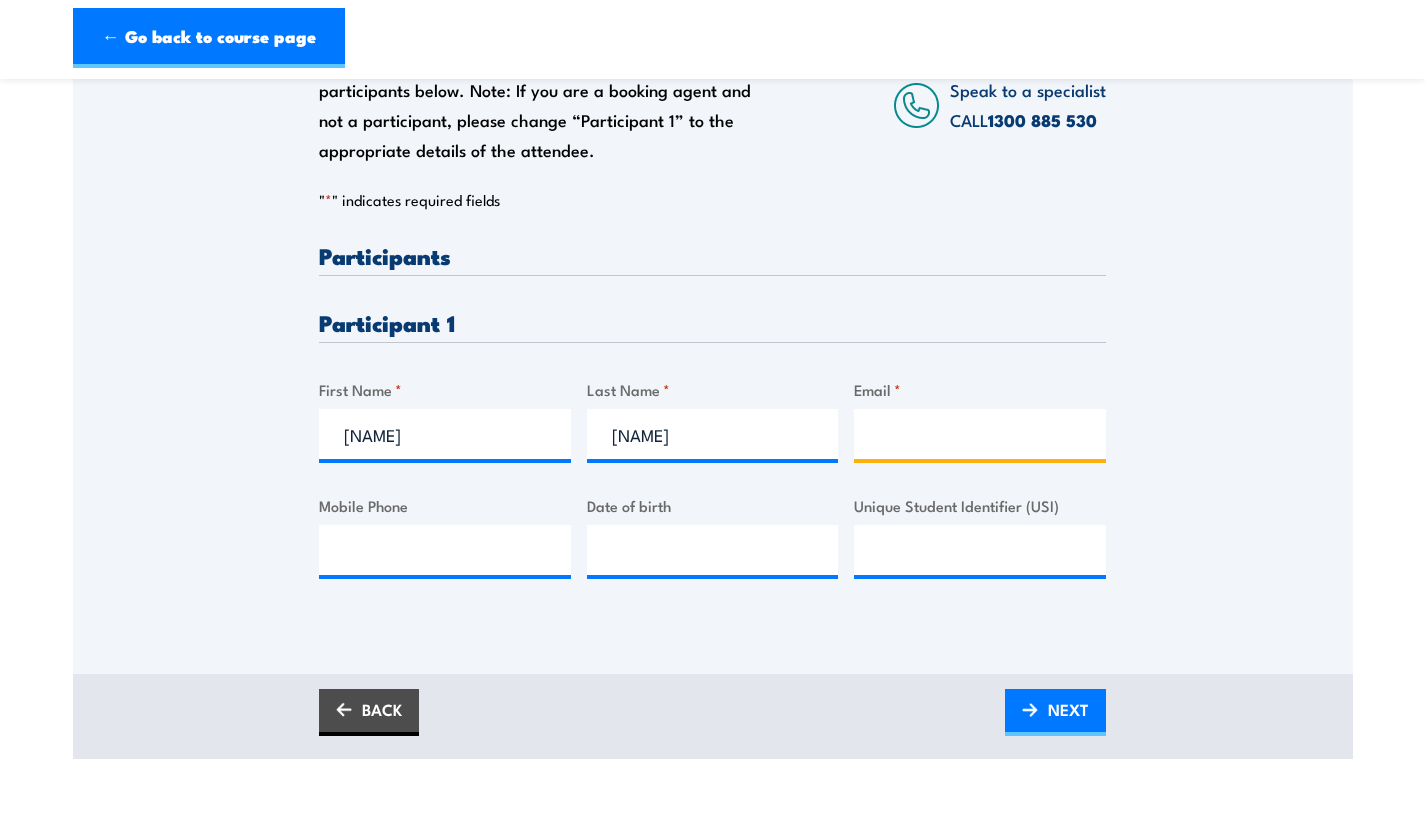 type on "training@lita.org.au" 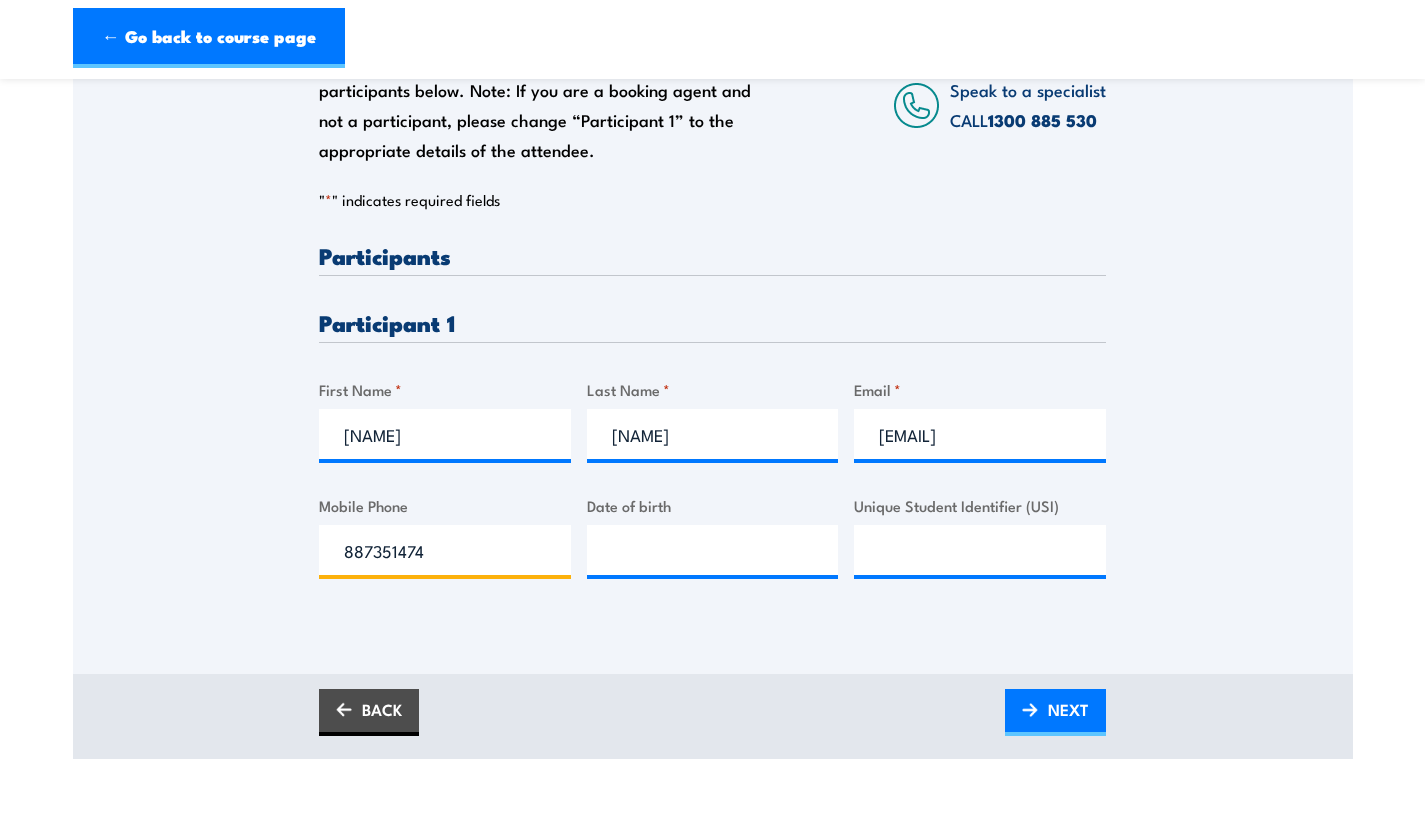 drag, startPoint x: 457, startPoint y: 561, endPoint x: 265, endPoint y: 588, distance: 193.88914 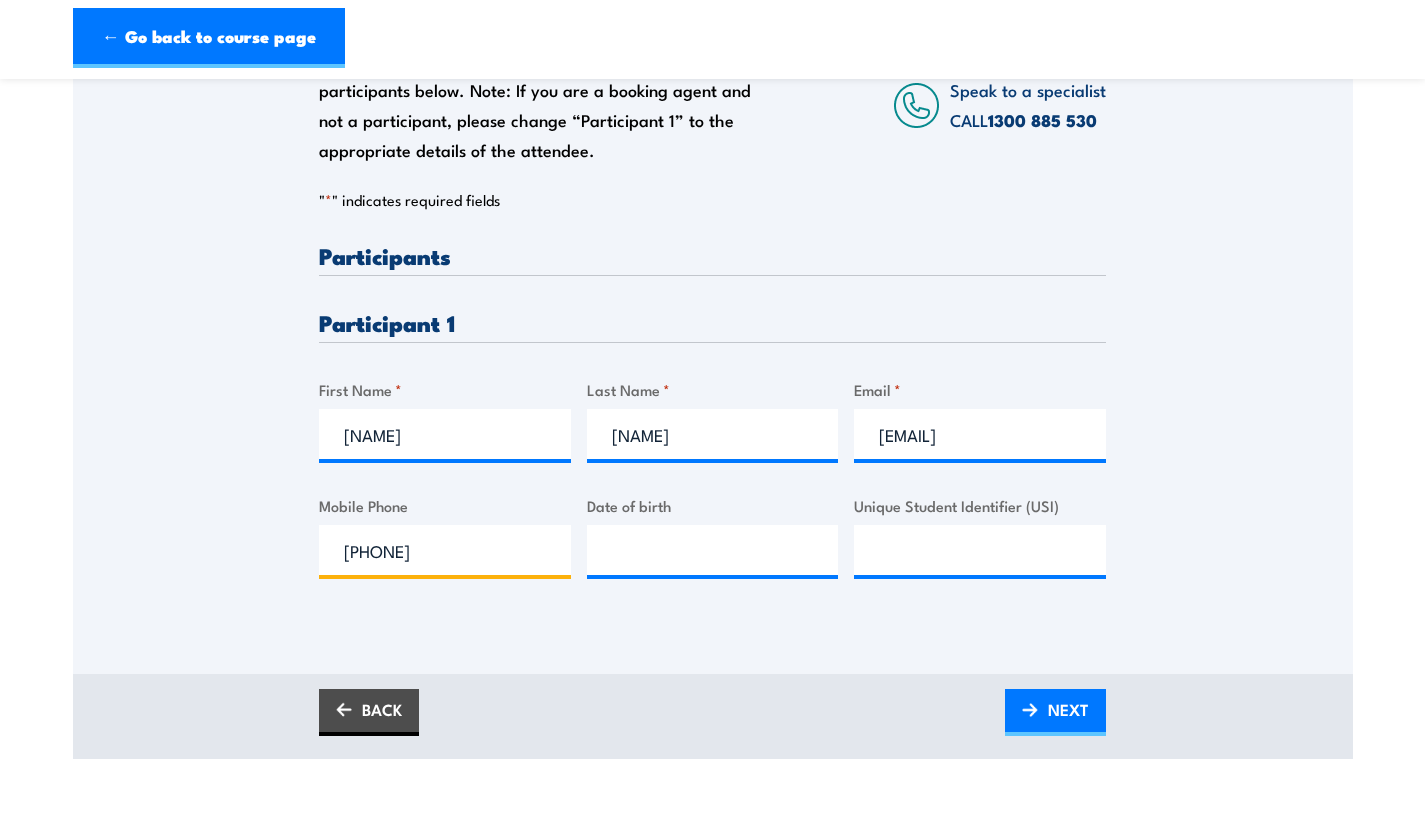 type on "0409691784" 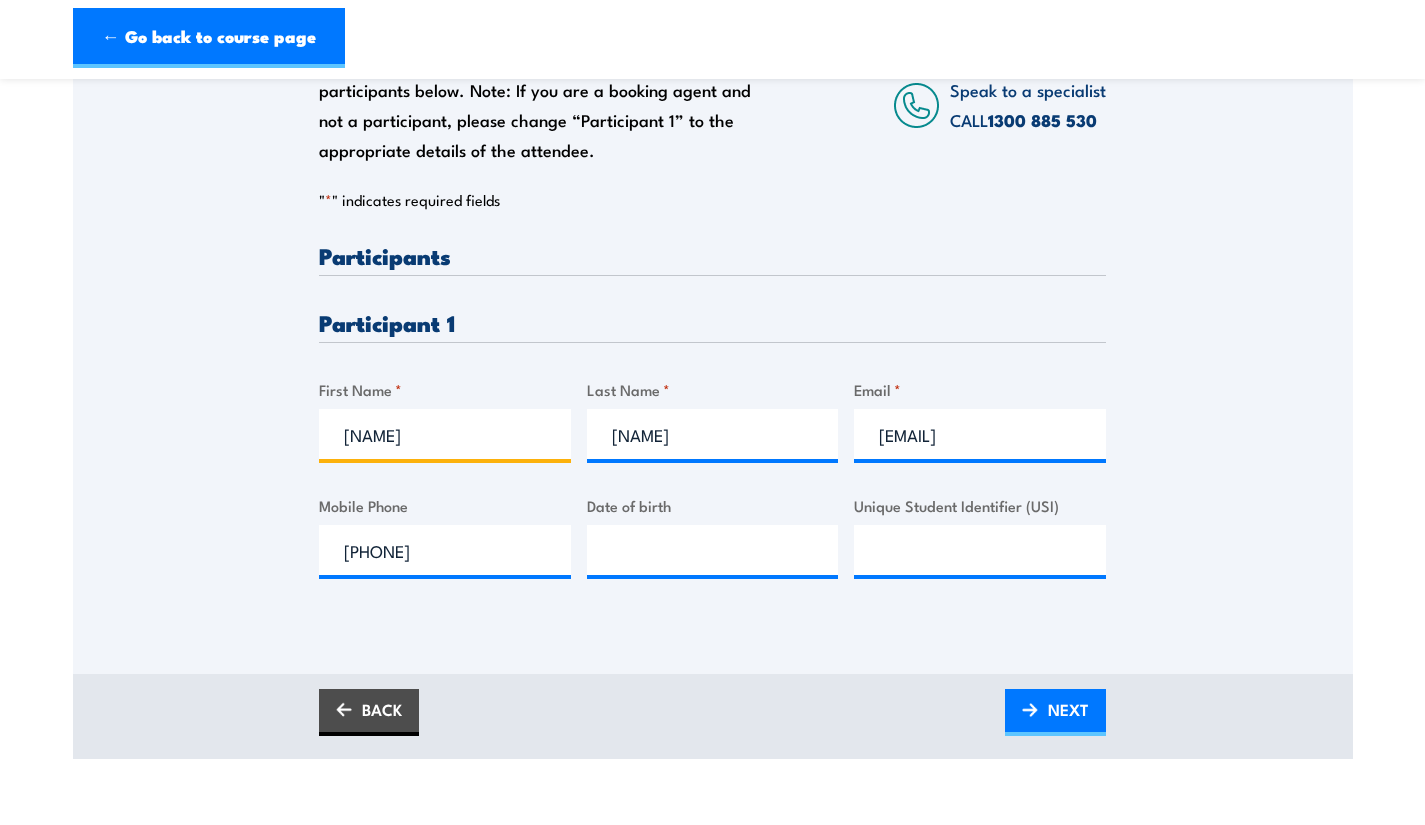 drag, startPoint x: 381, startPoint y: 439, endPoint x: 582, endPoint y: 397, distance: 205.34119 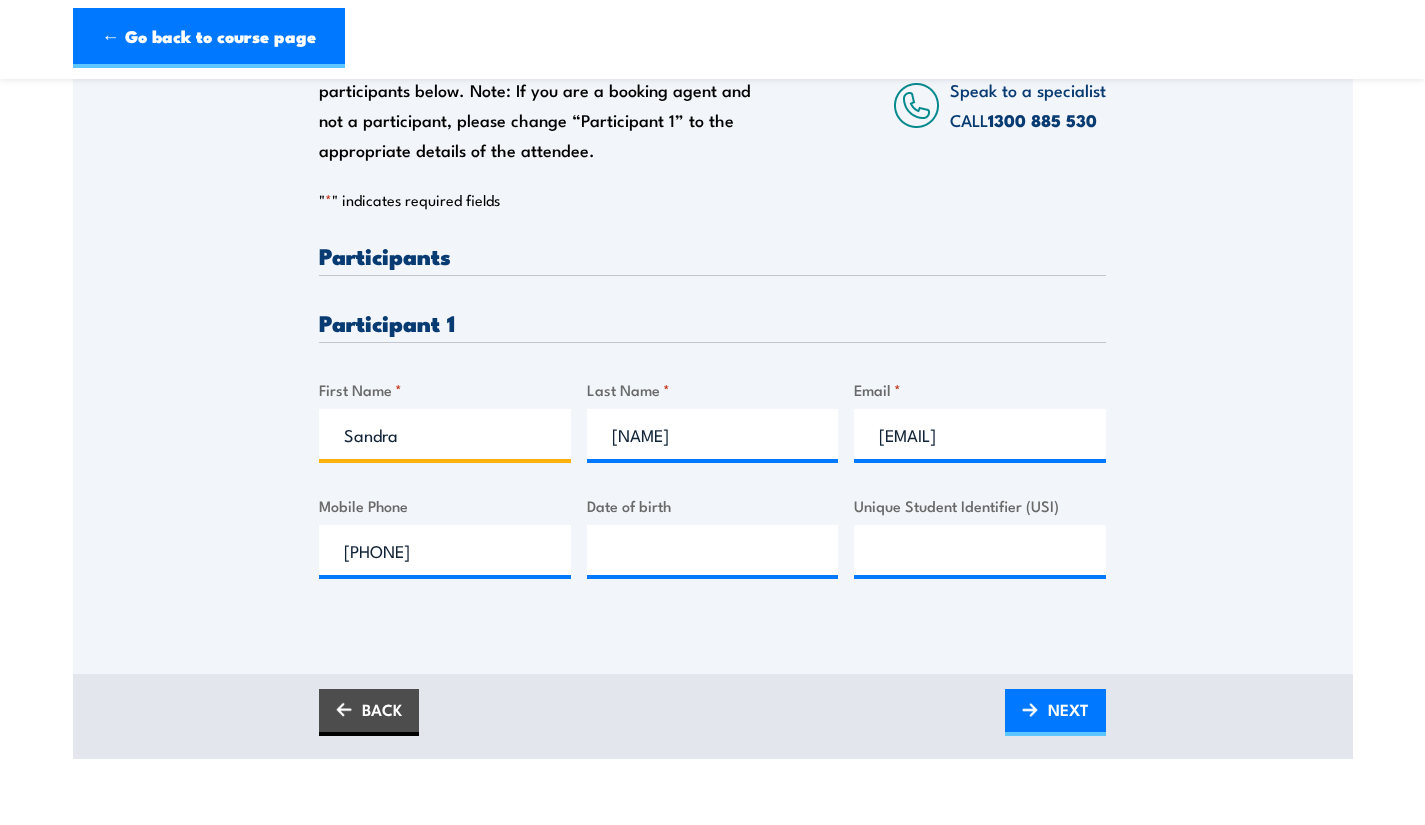 type on "Sandra" 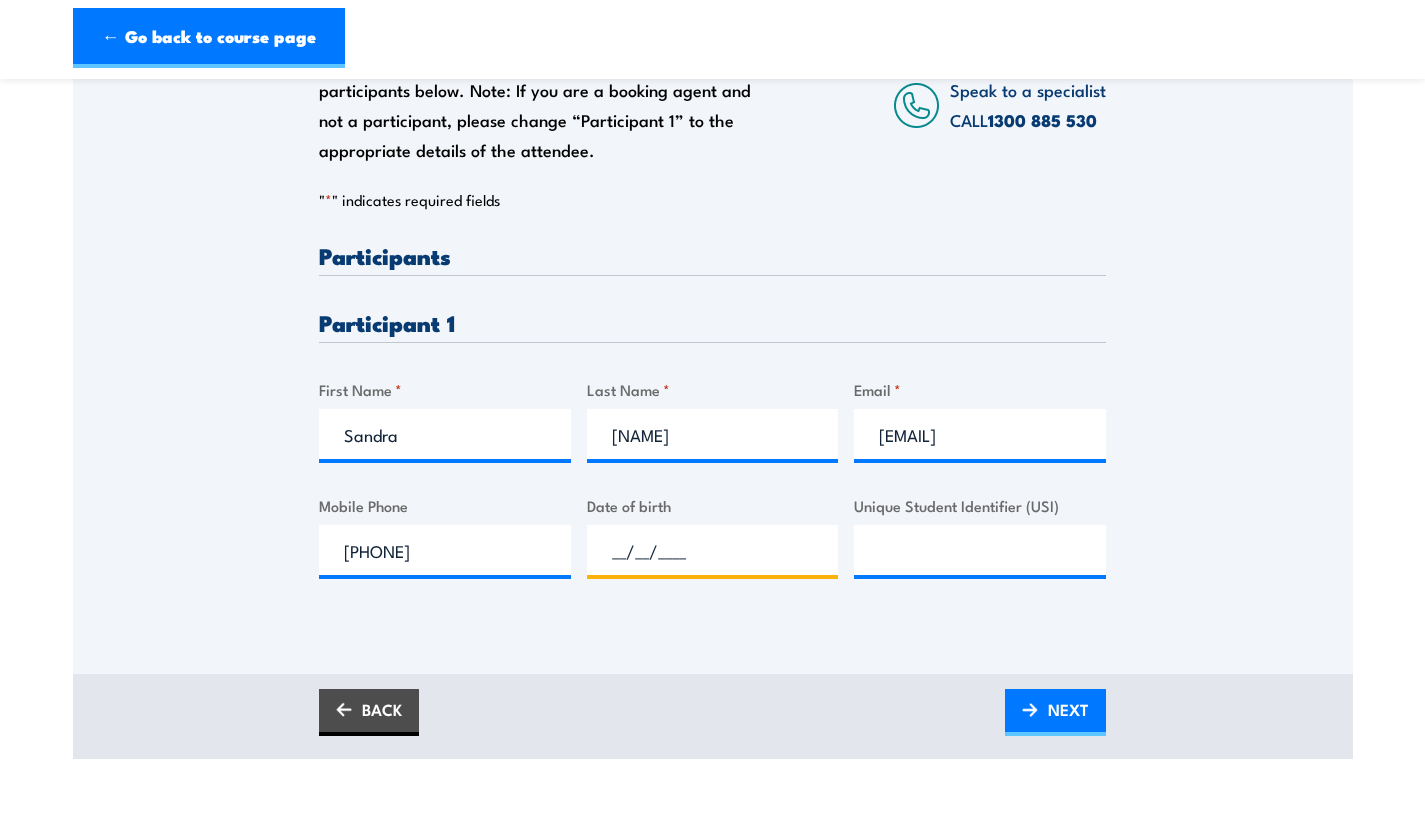 click on "__/__/____" at bounding box center [713, 550] 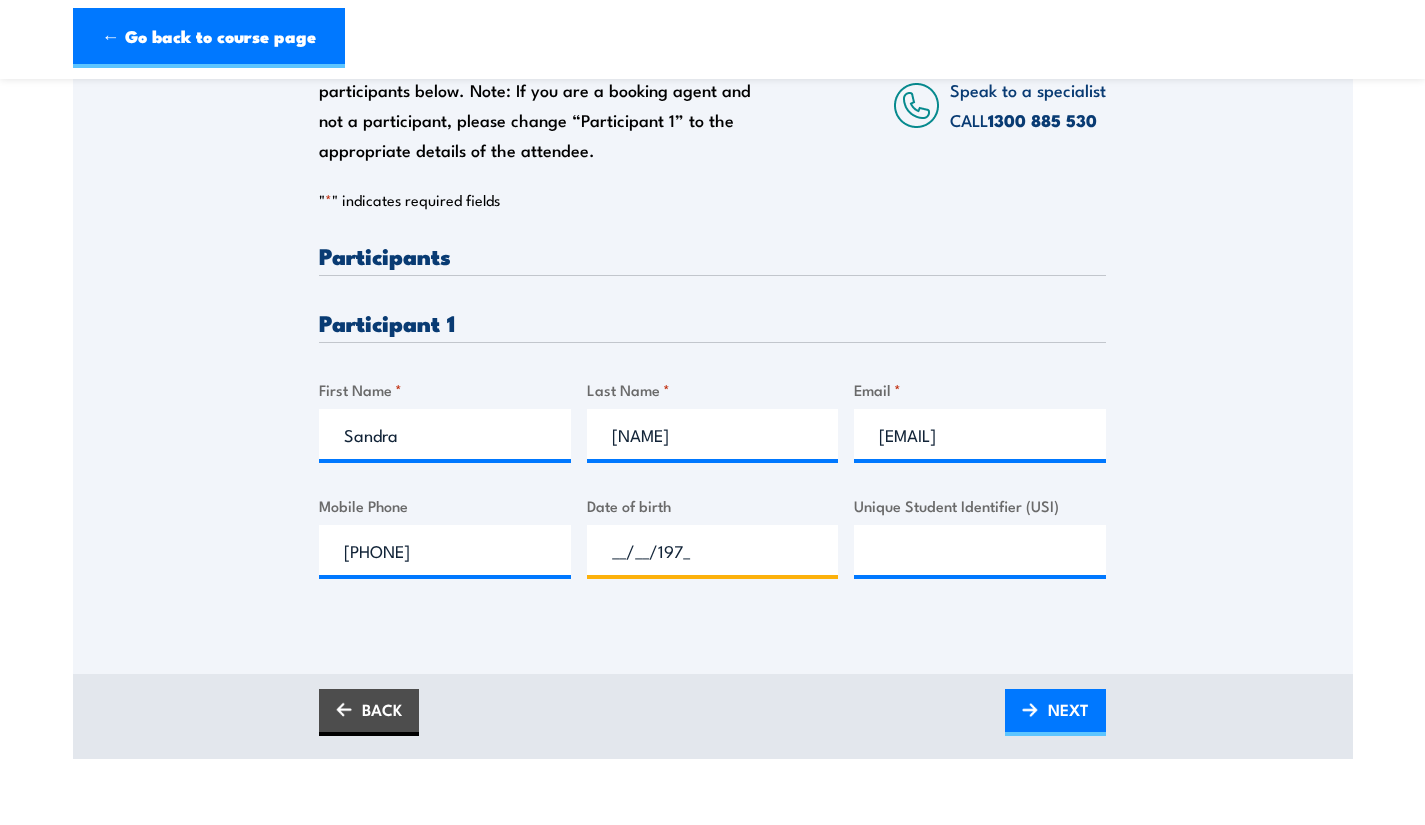 type on "08/07/1970" 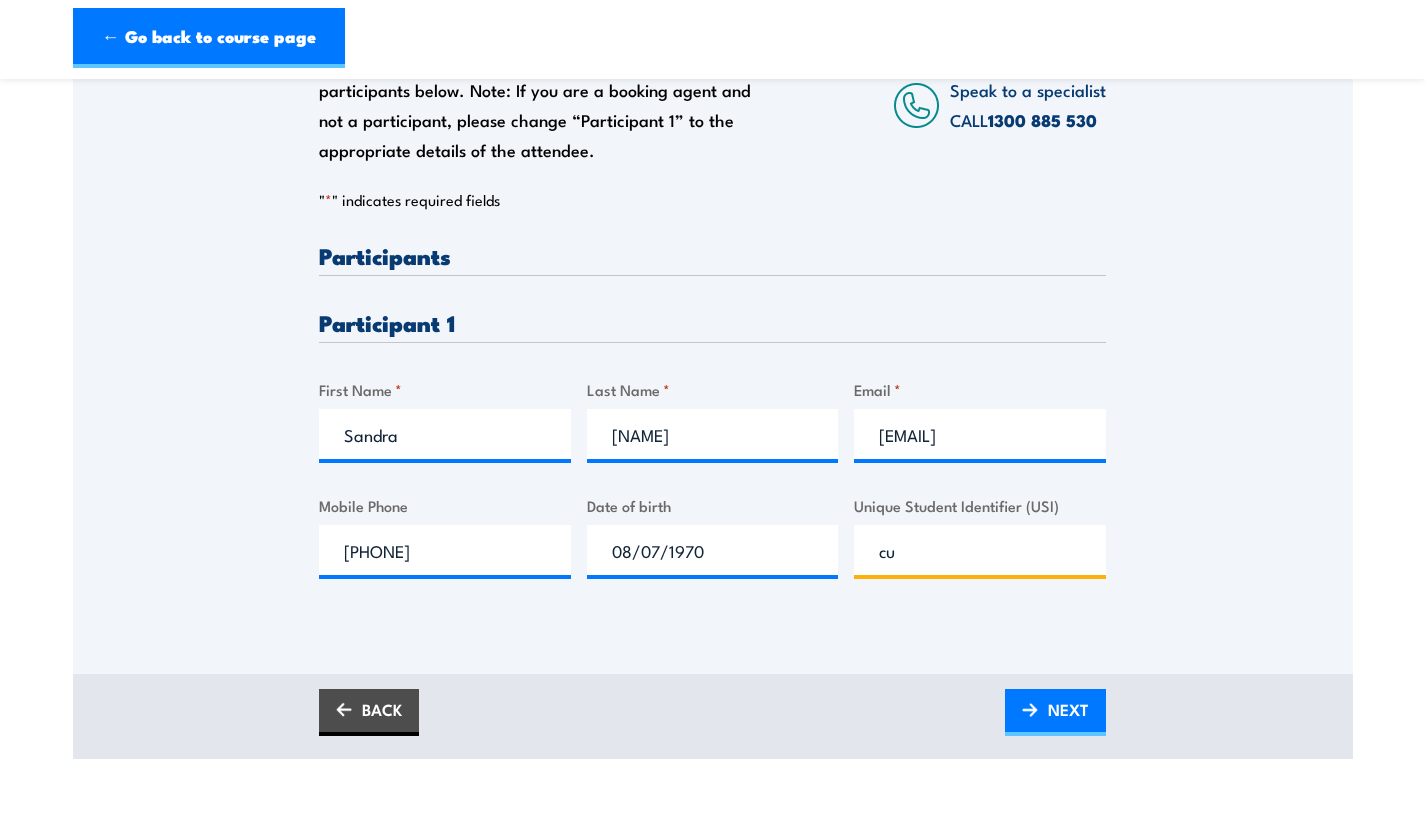 type on "c" 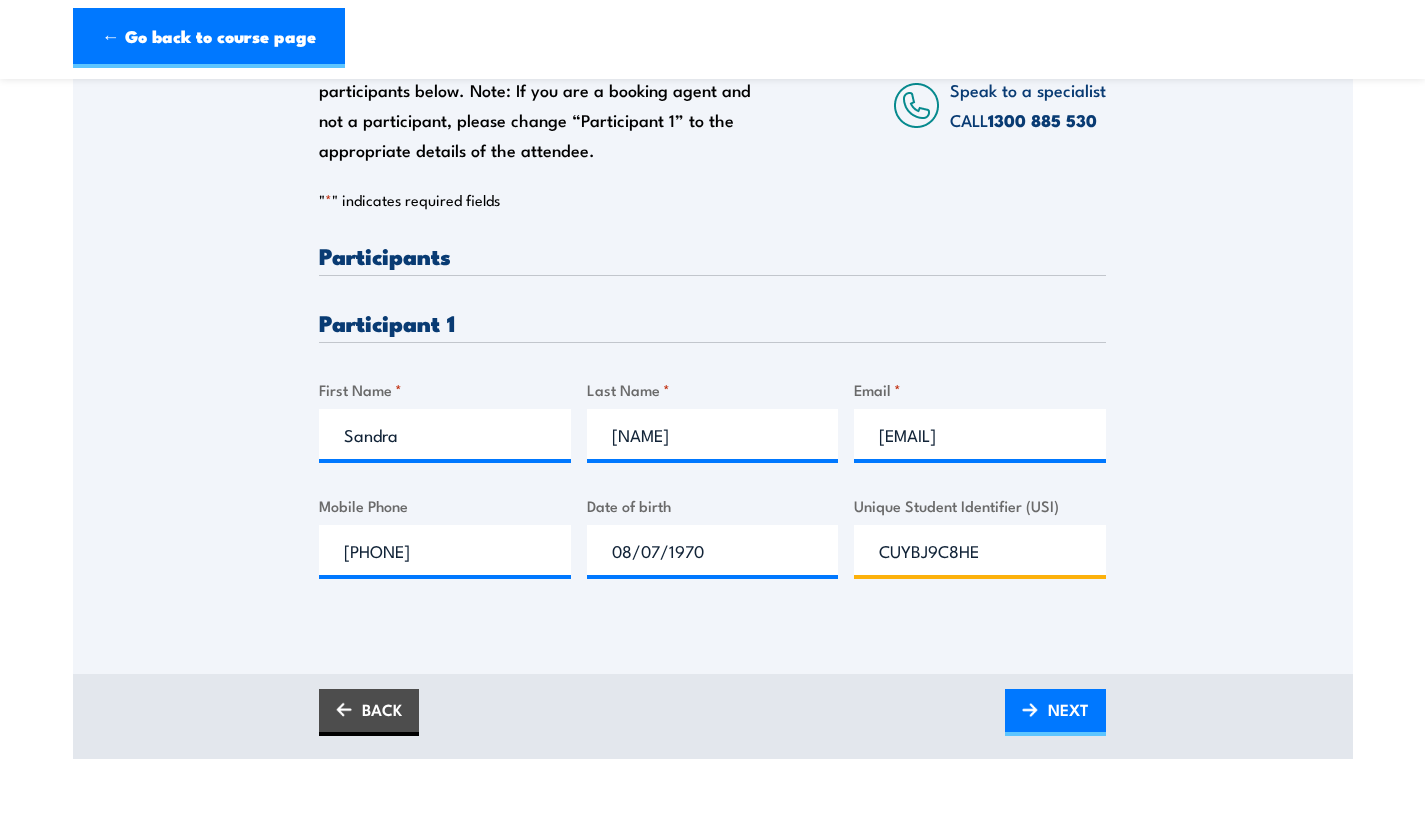 type on "CUYBJ9C8HE" 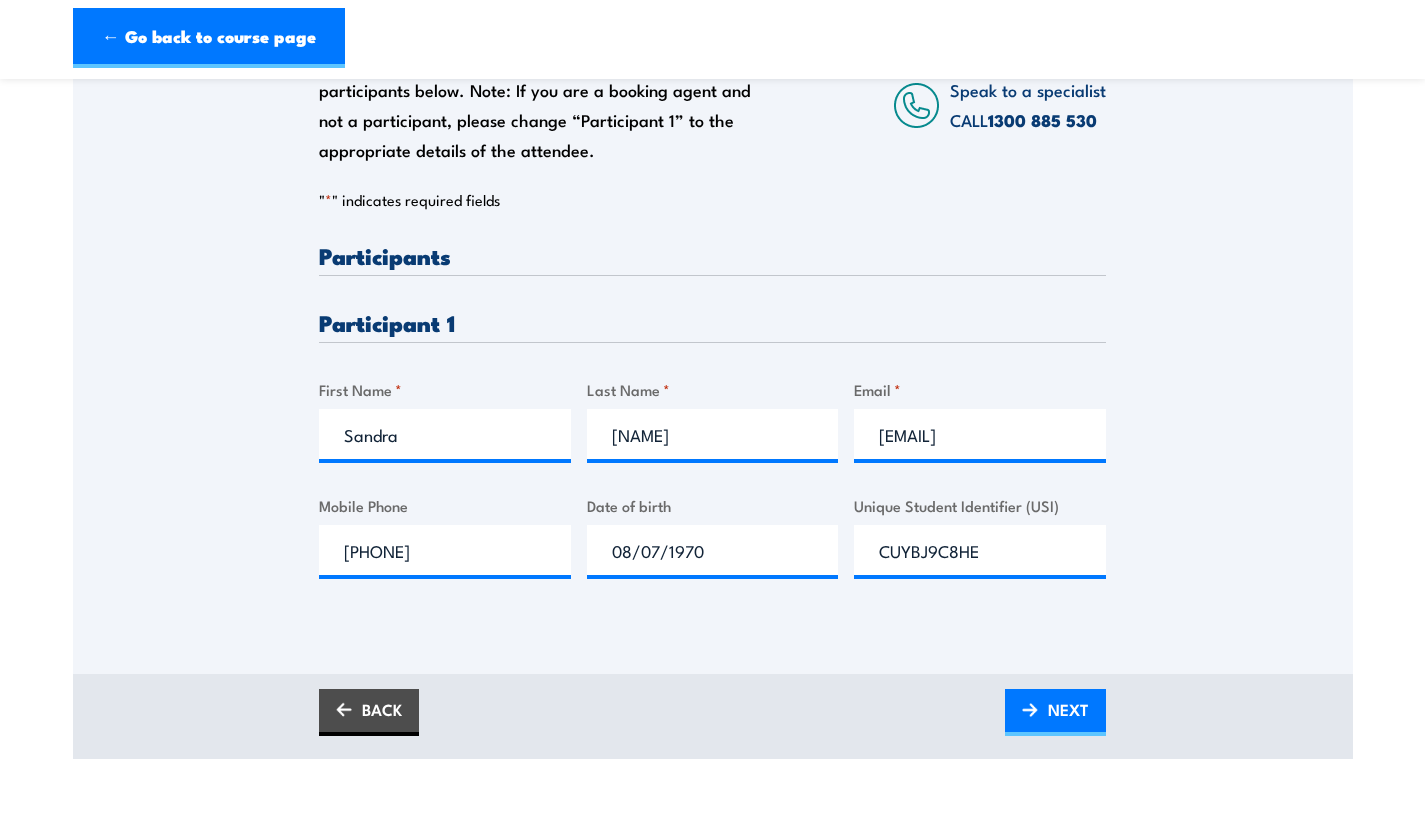 click on "NEXT" at bounding box center [1068, 709] 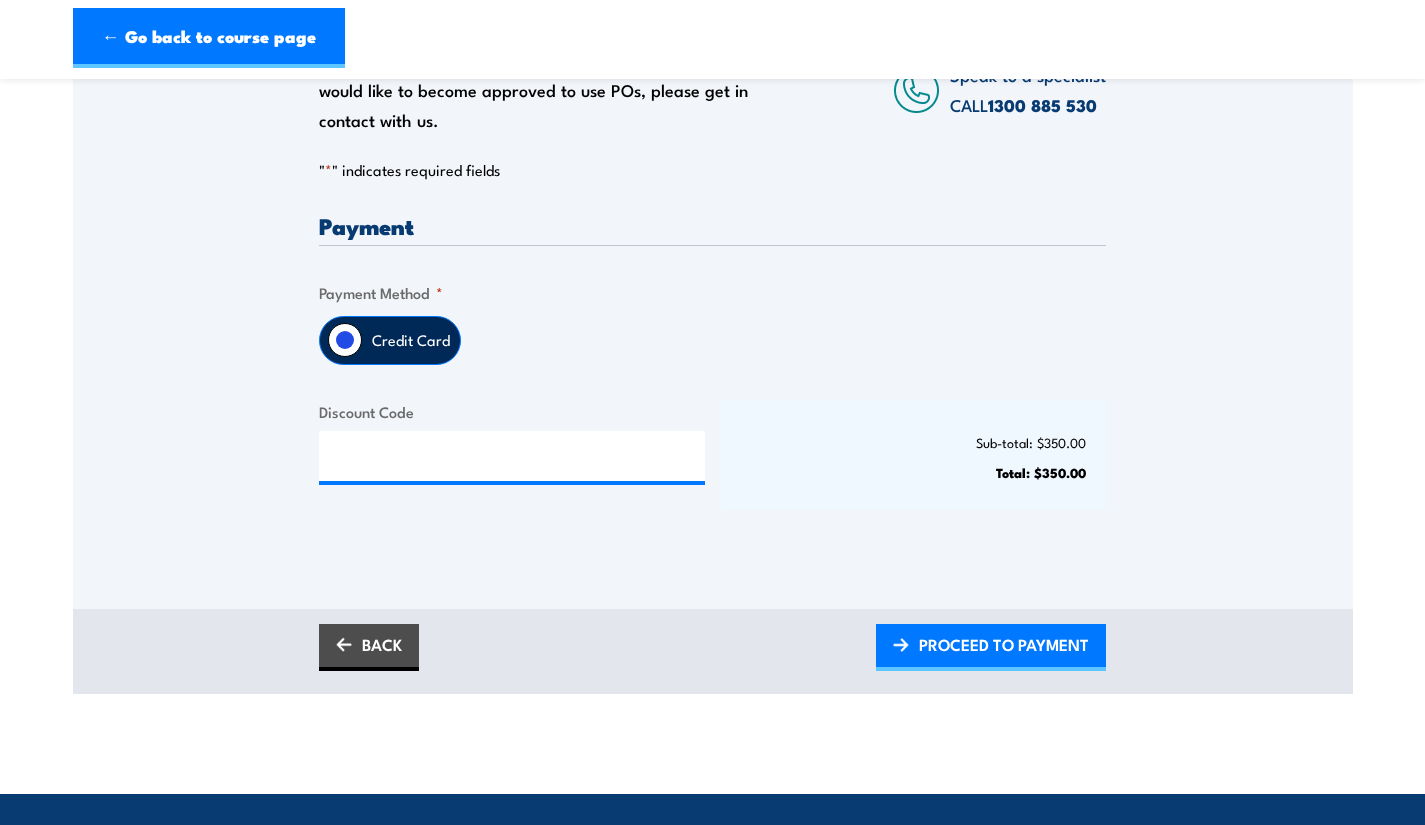 scroll, scrollTop: 274, scrollLeft: 0, axis: vertical 